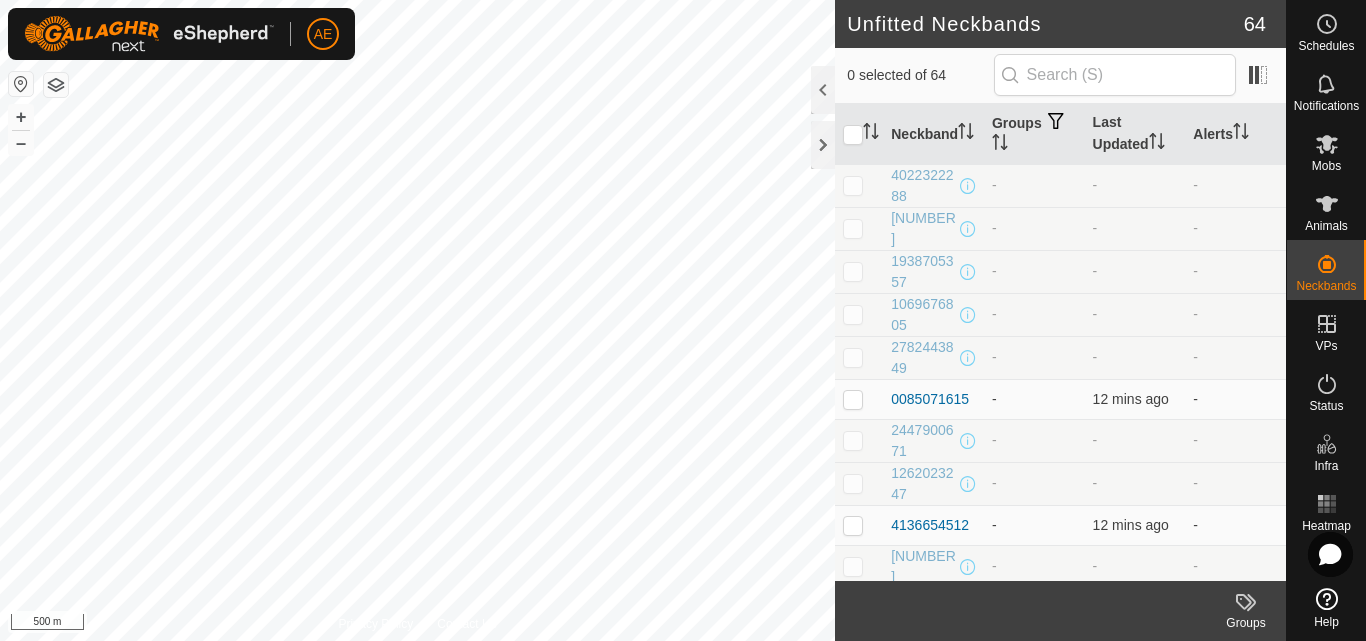 scroll, scrollTop: 0, scrollLeft: 0, axis: both 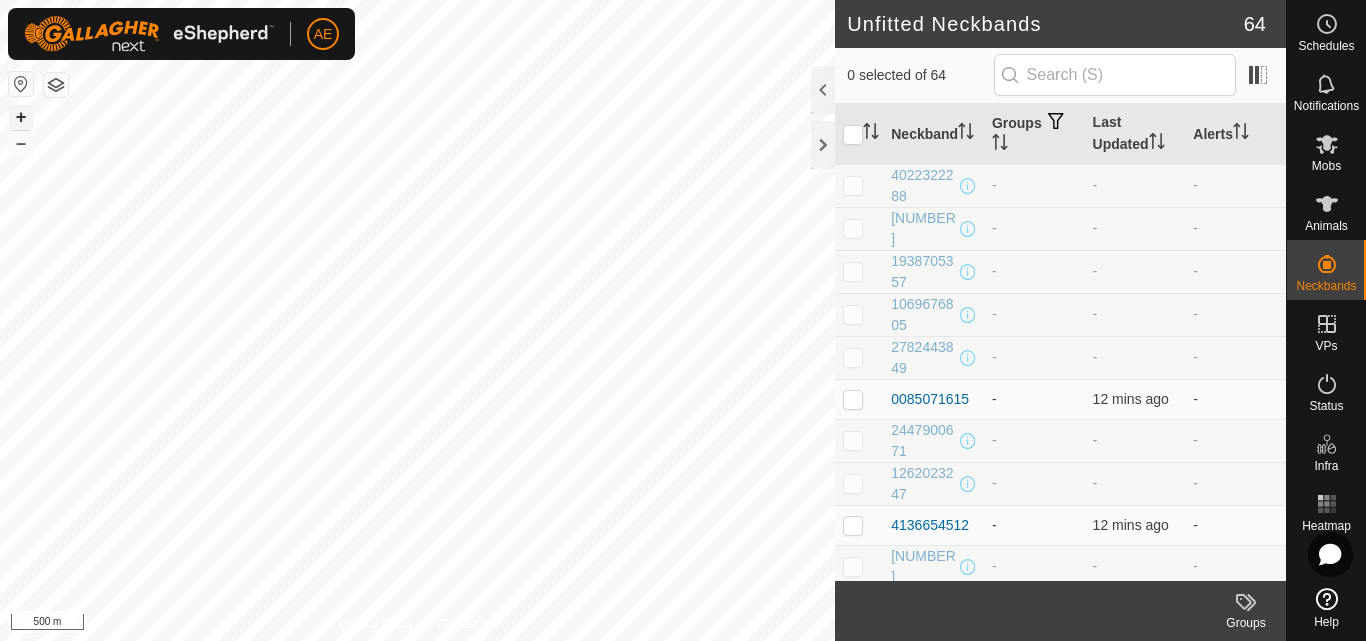 click on "+" at bounding box center [21, 117] 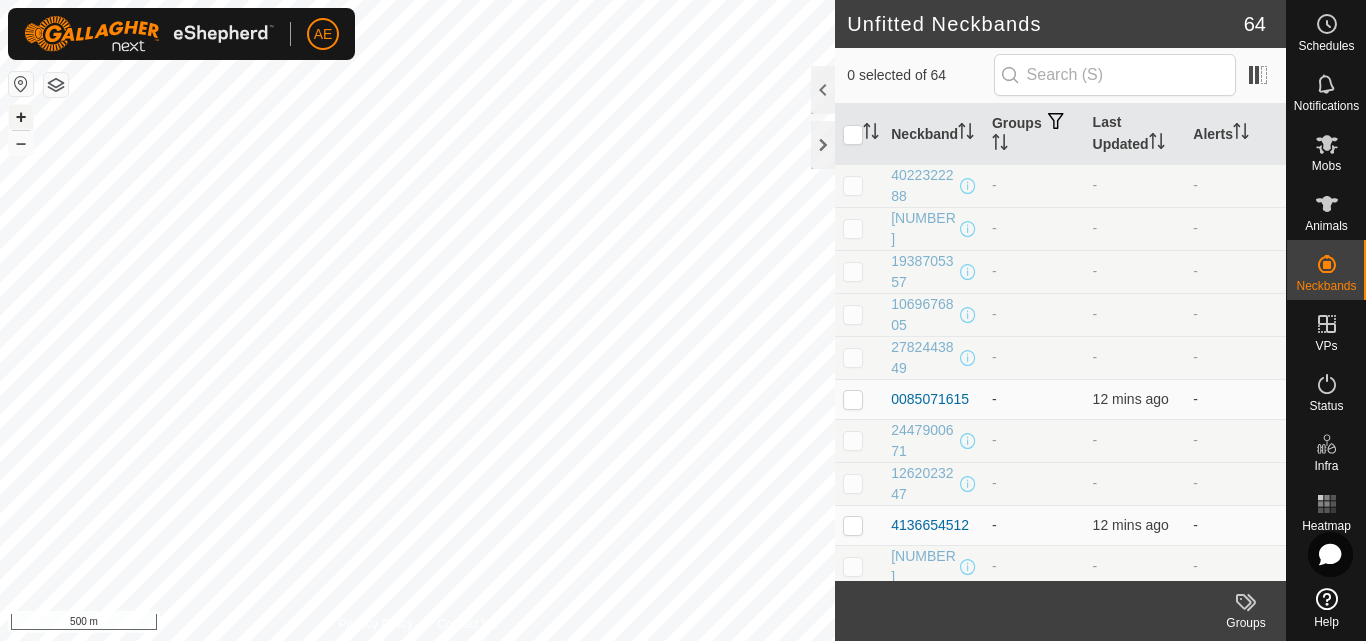 click on "+" at bounding box center (21, 117) 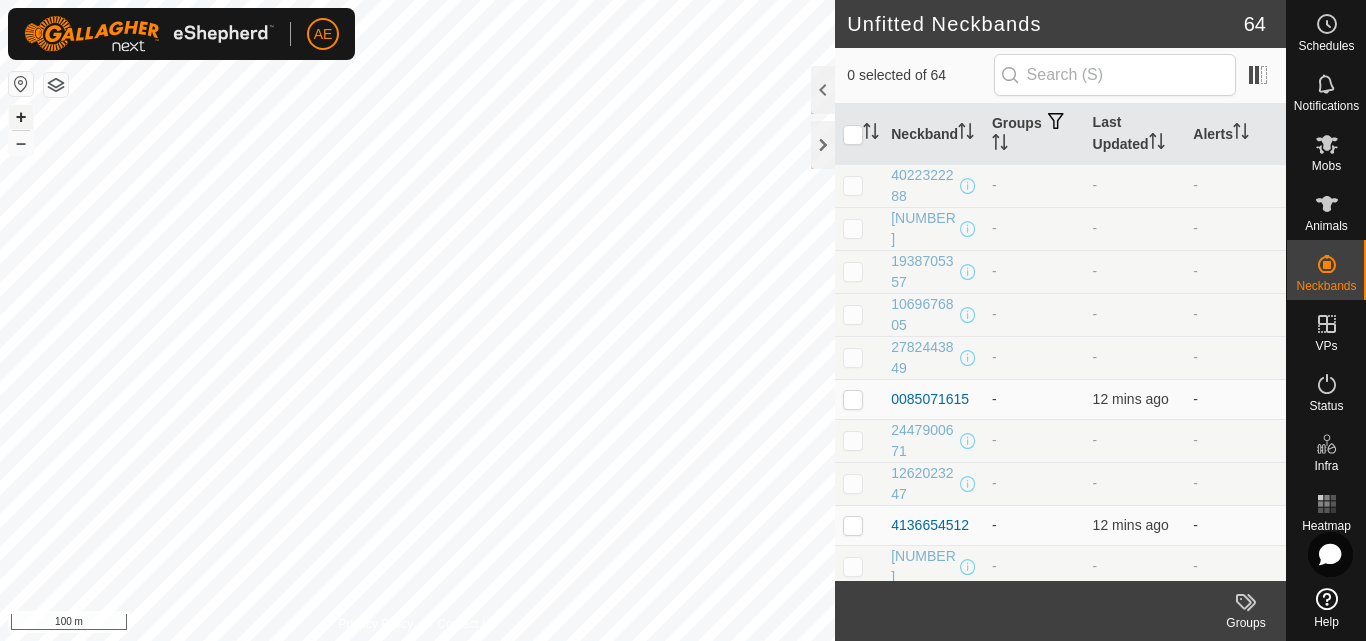 click on "+" at bounding box center (21, 117) 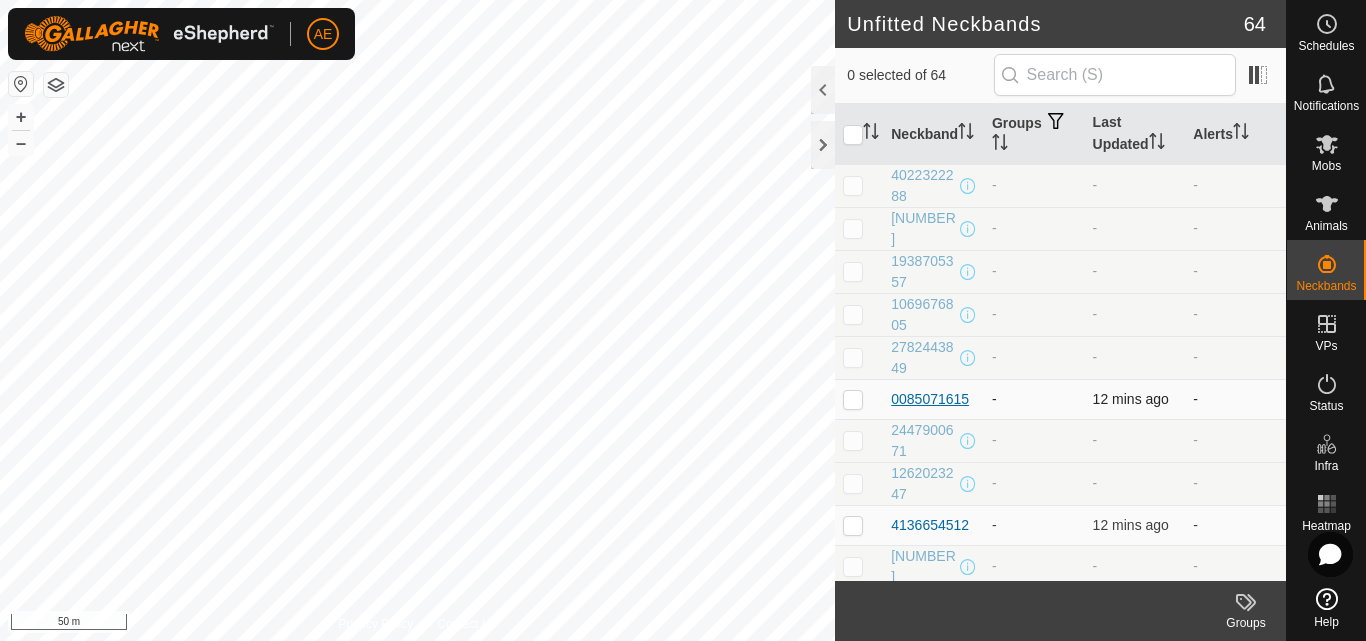 click on "0085071615" at bounding box center (930, 399) 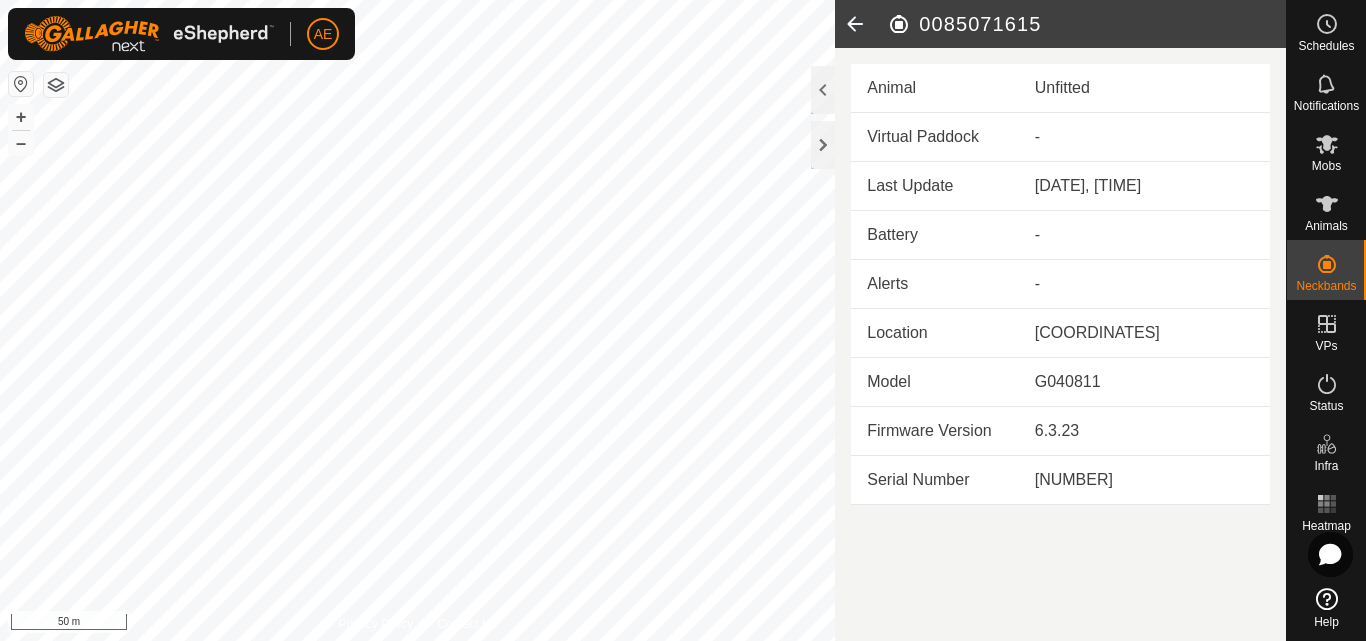 click 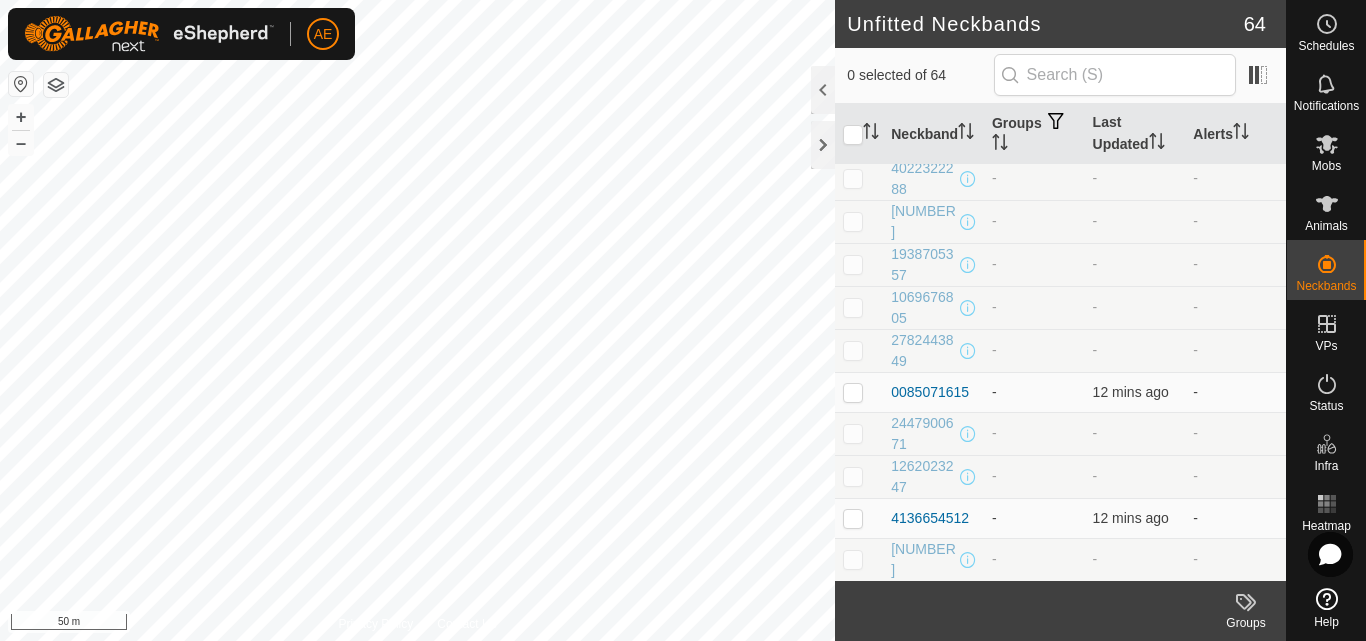 scroll, scrollTop: 0, scrollLeft: 0, axis: both 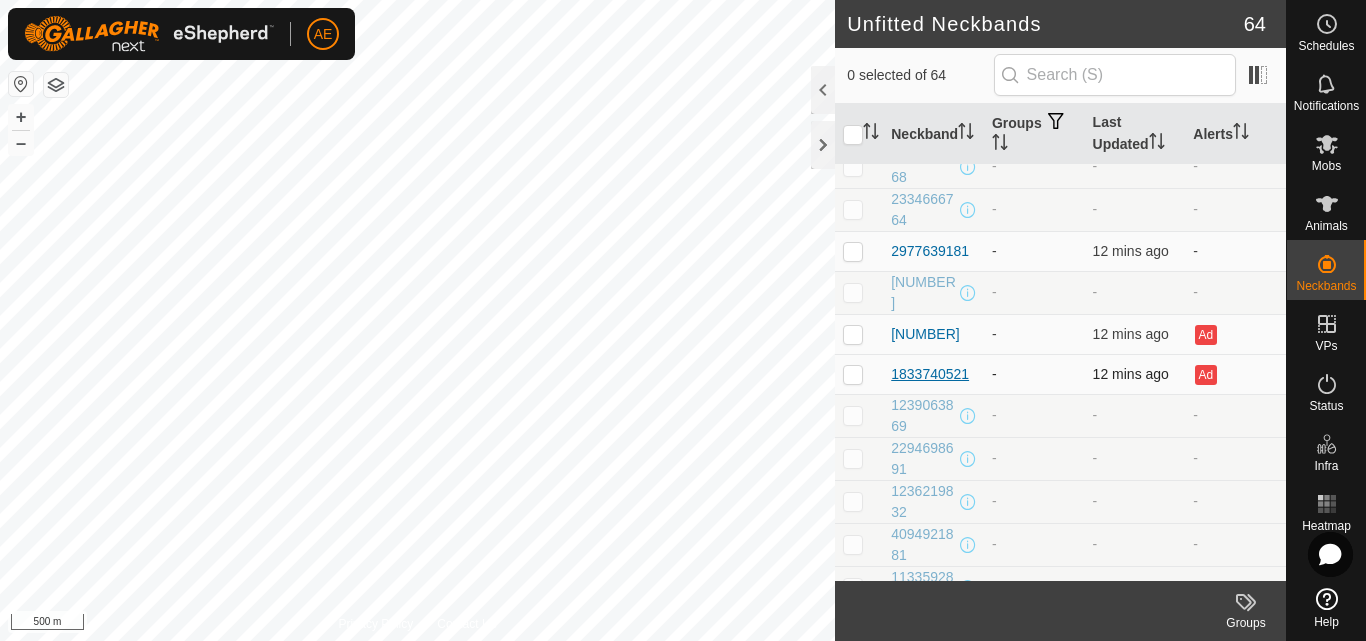 click on "1833740521" at bounding box center [930, 374] 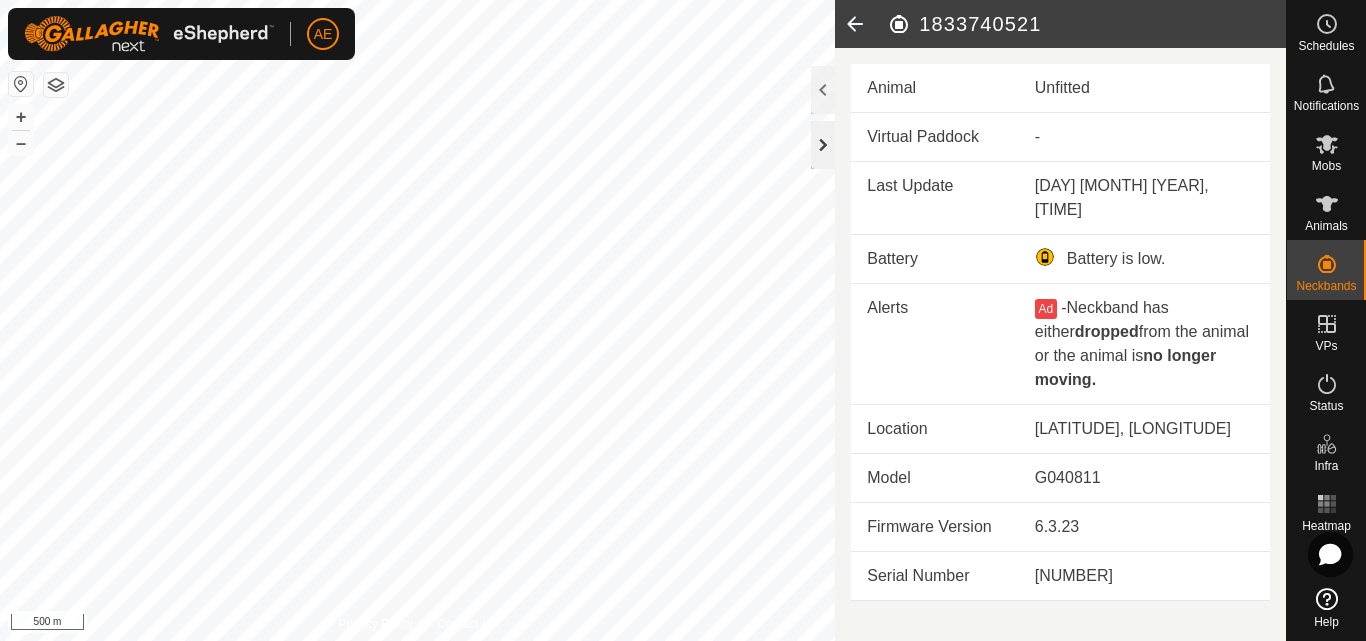 click 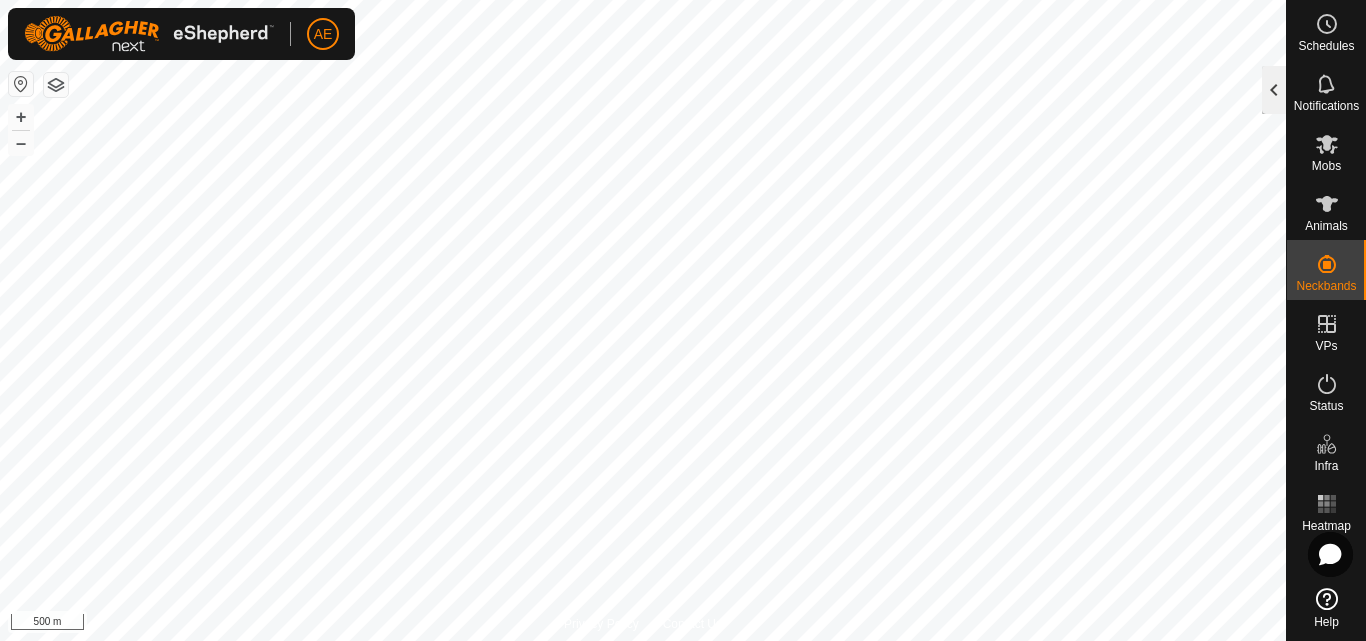 click 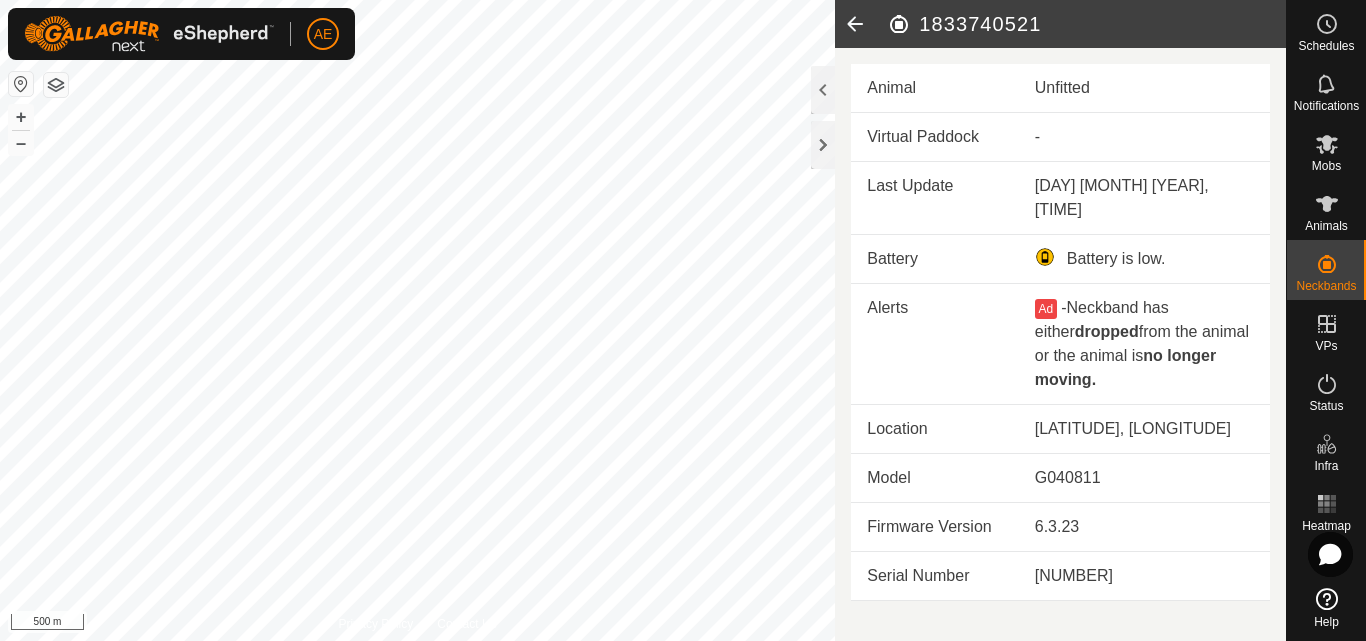 click 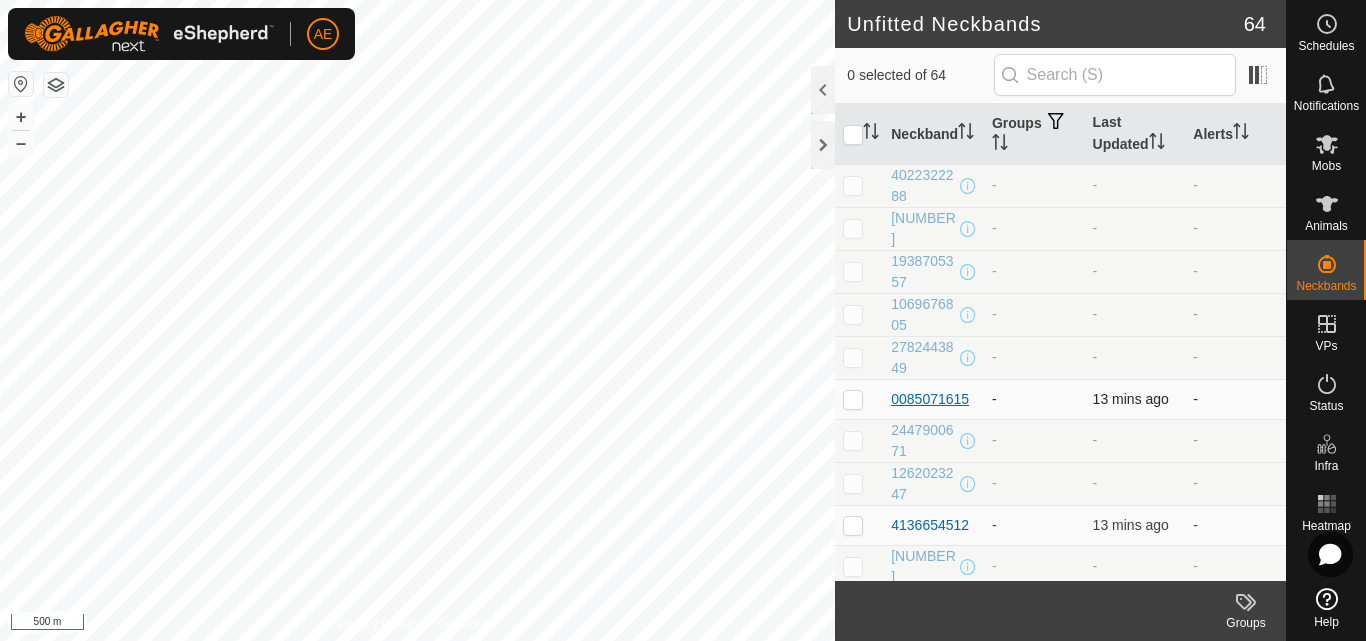 click on "0085071615" at bounding box center [930, 399] 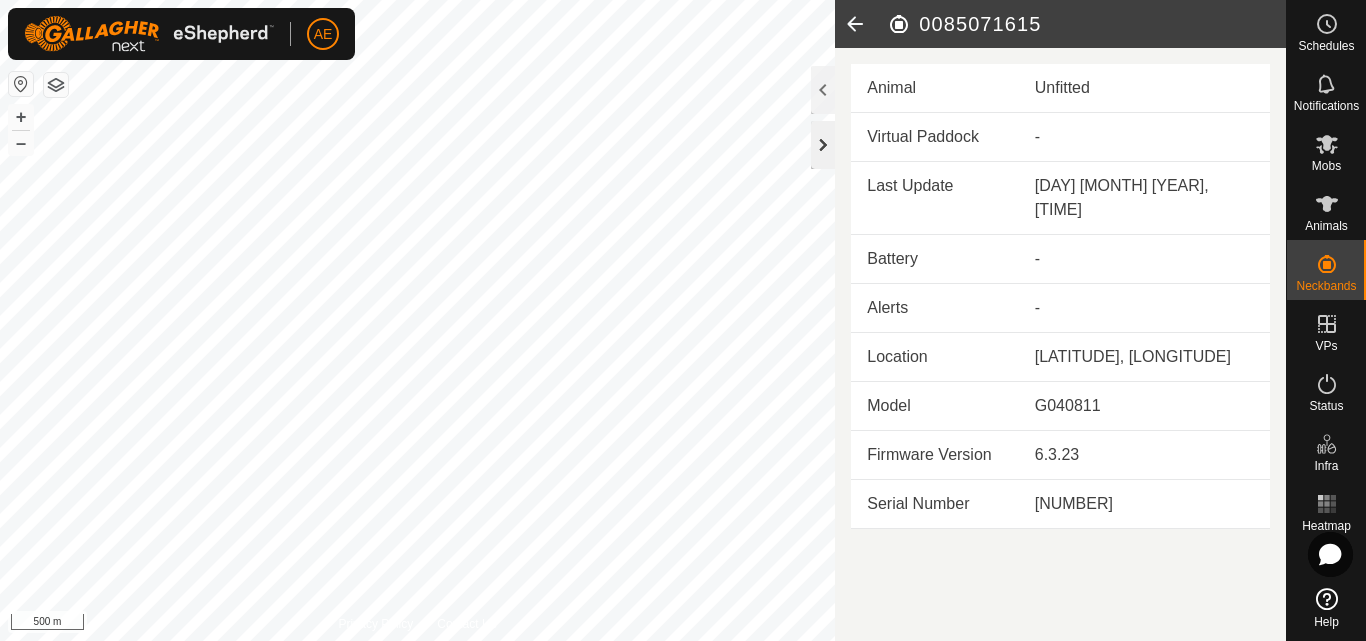 click 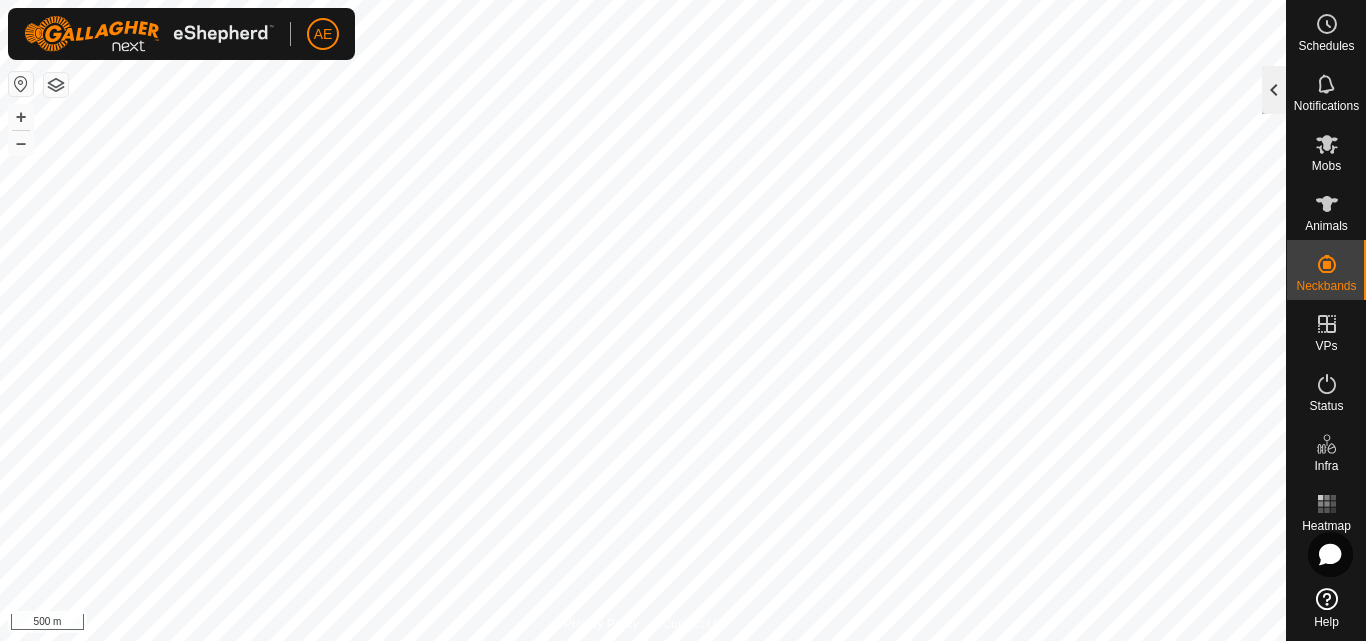 click 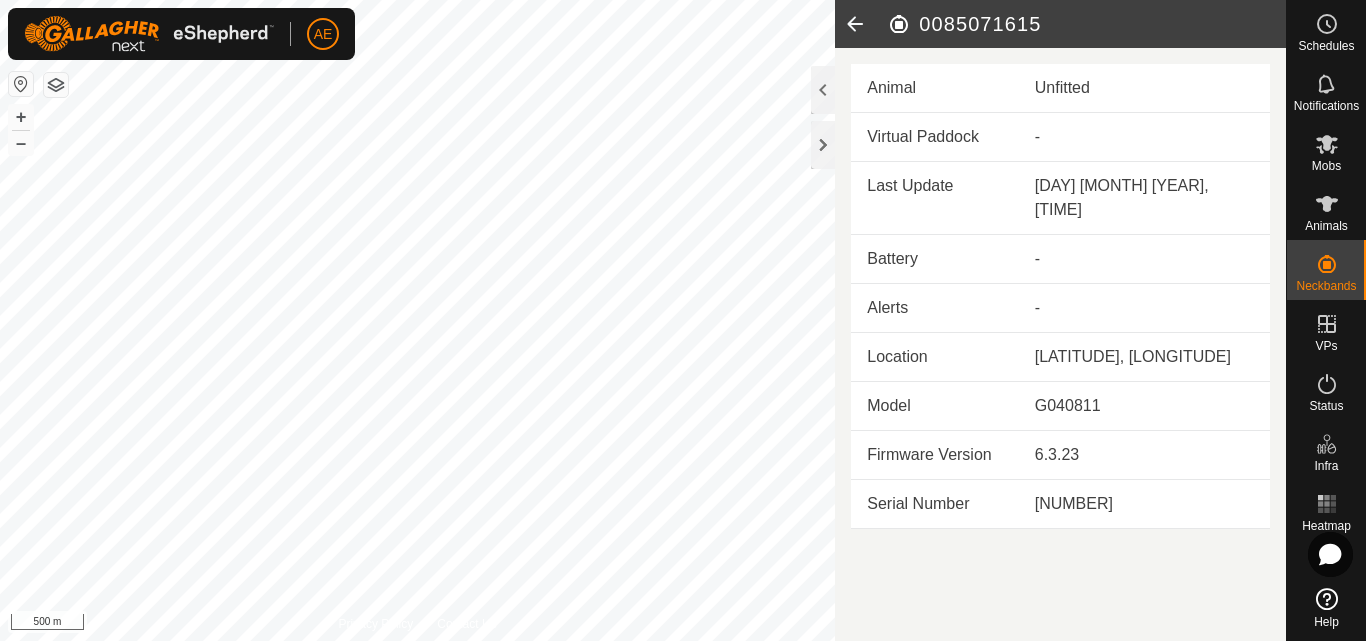 click 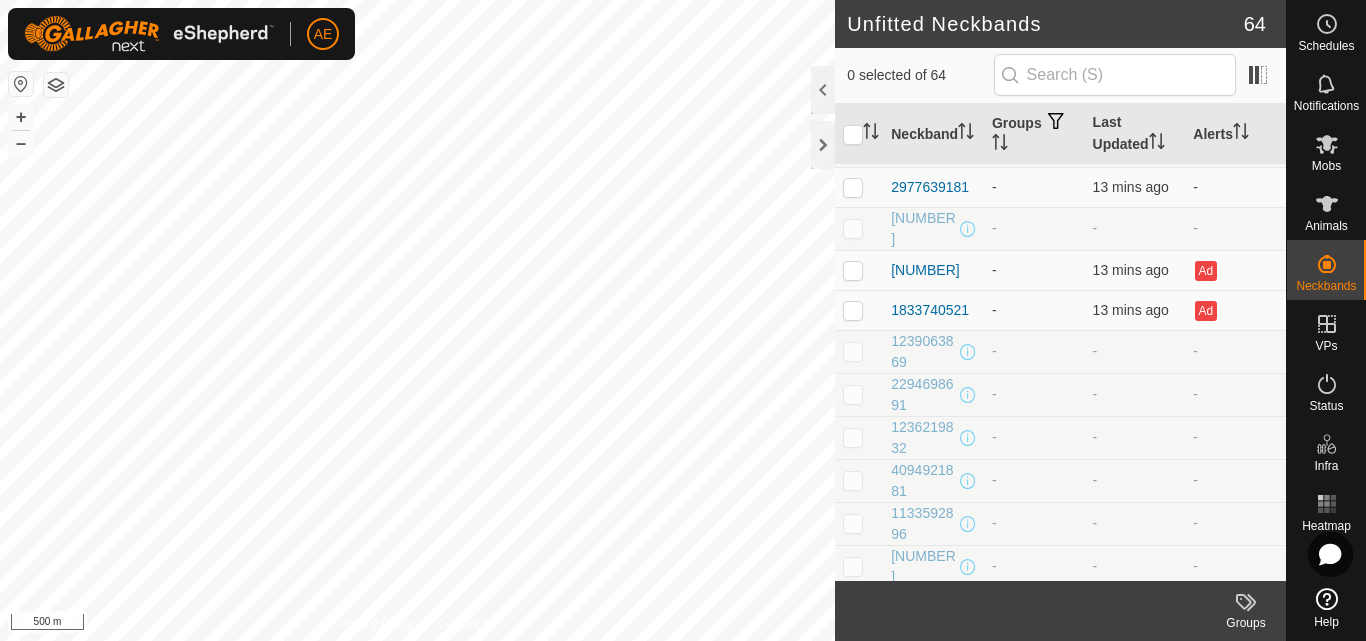 scroll, scrollTop: 505, scrollLeft: 0, axis: vertical 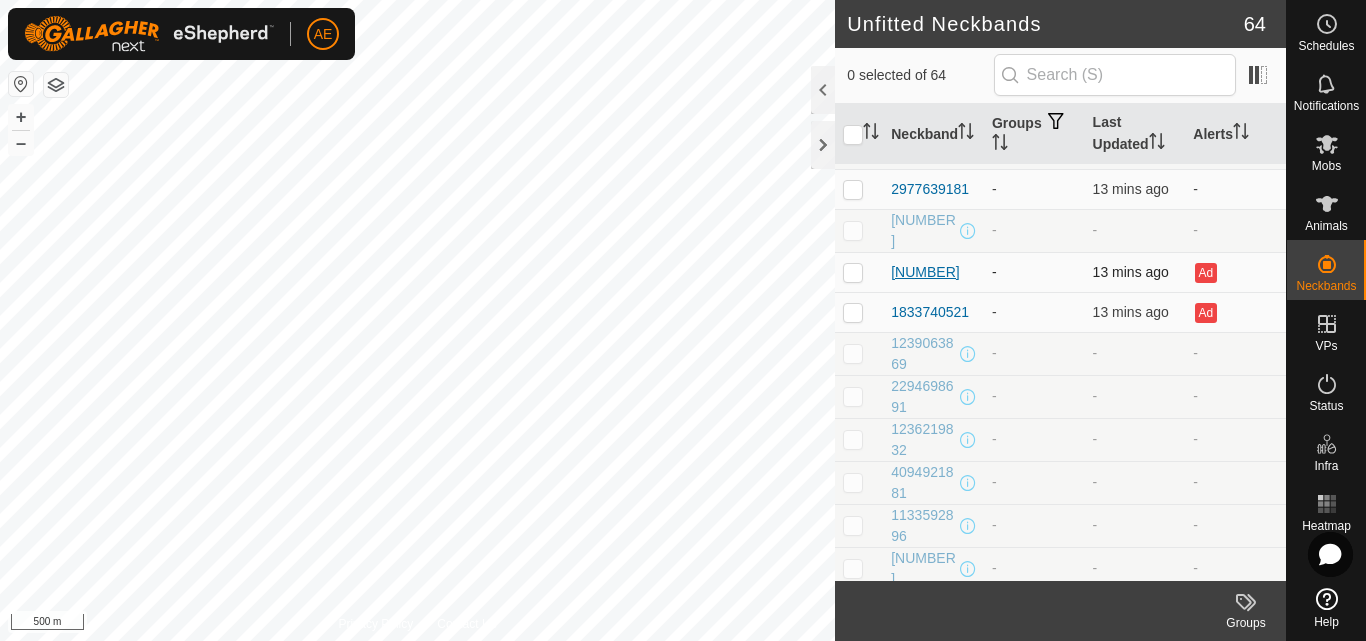 click on "[NUMBER]" at bounding box center (925, 272) 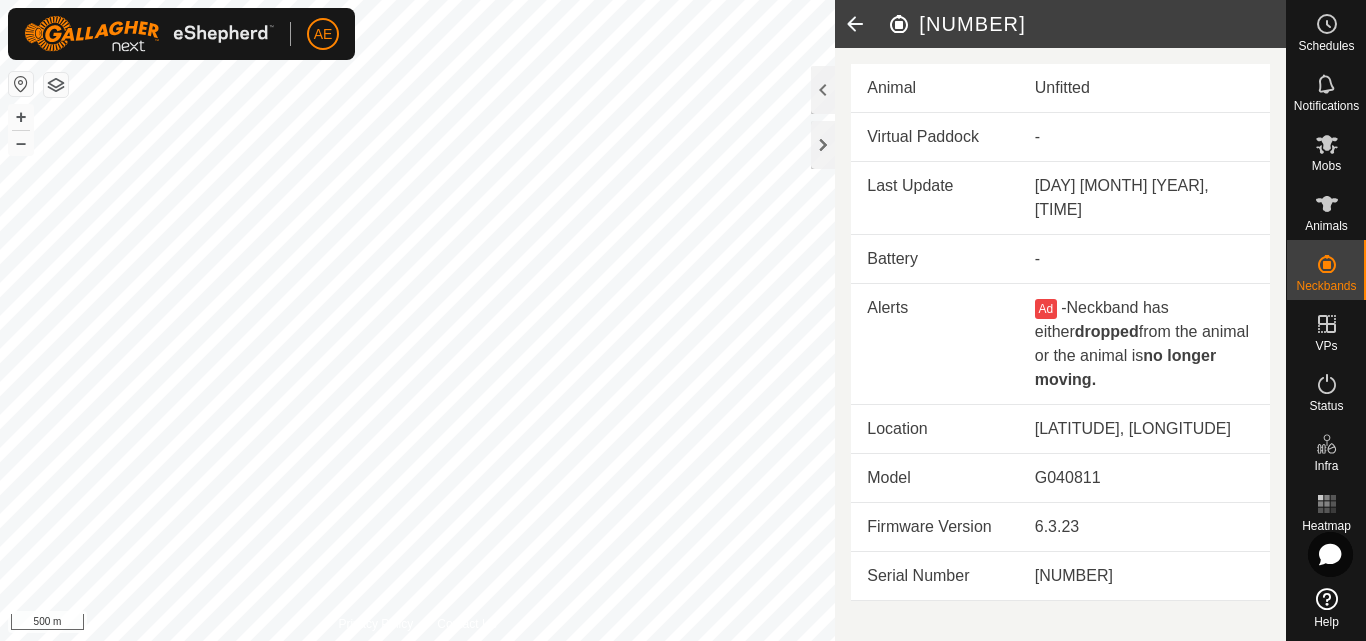 click 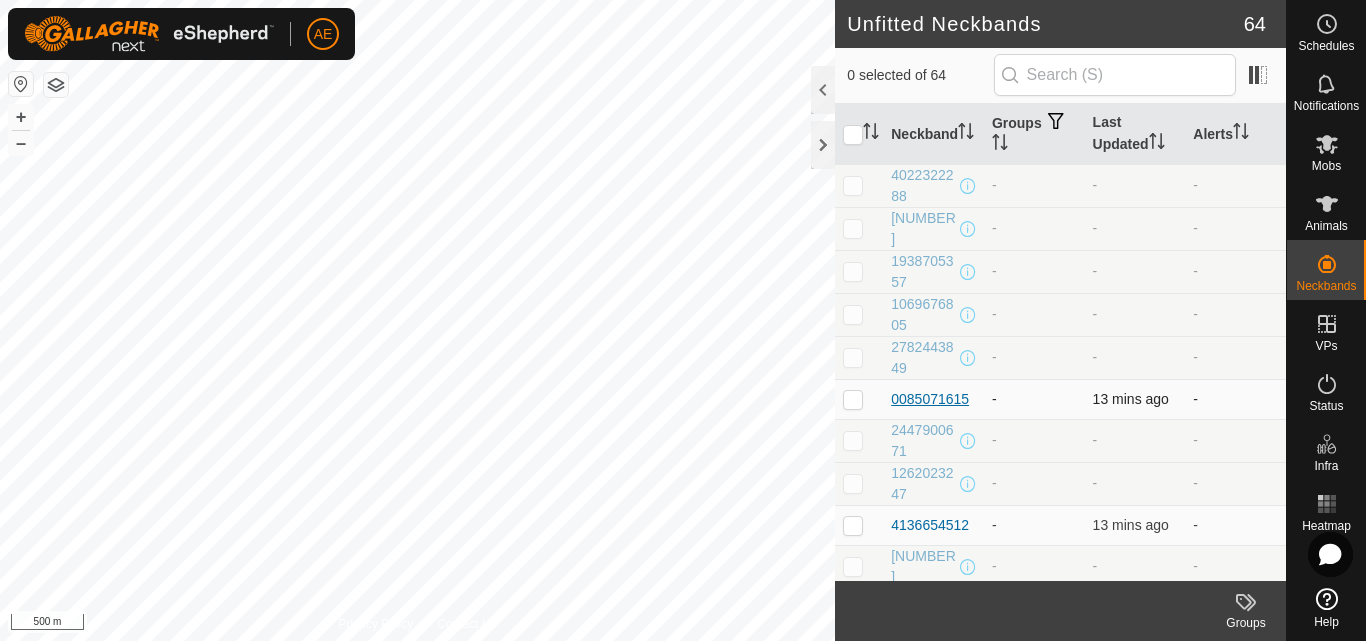 click on "0085071615" at bounding box center (930, 399) 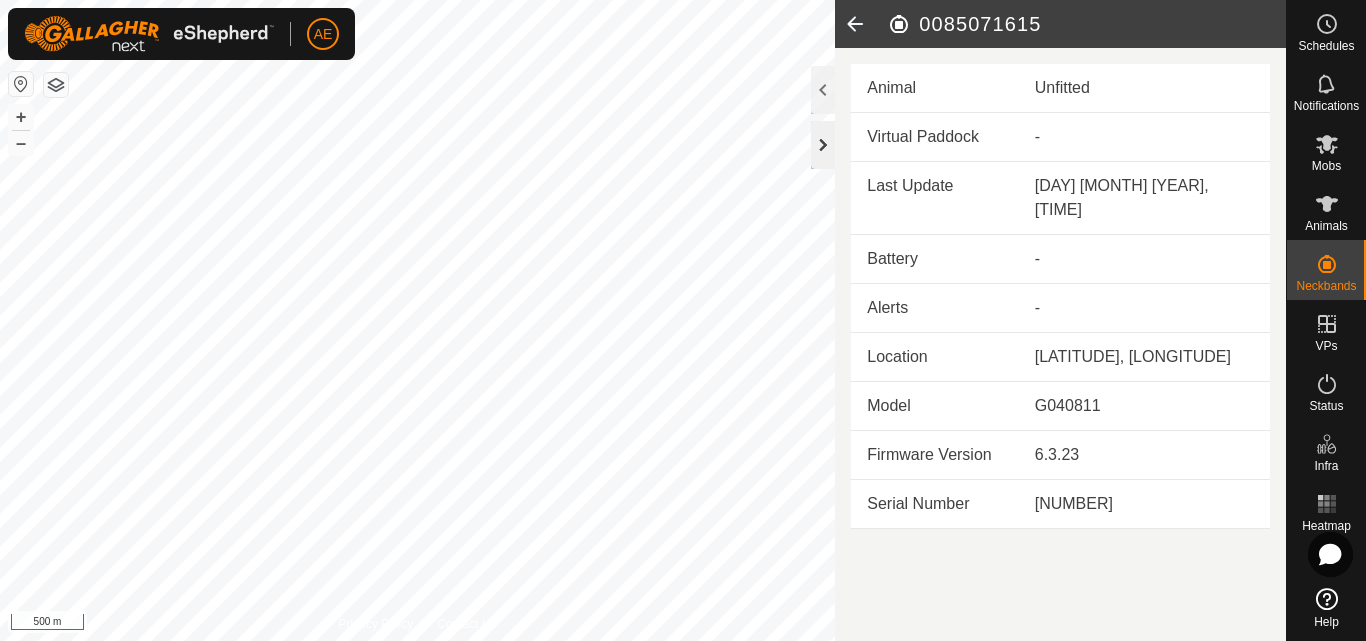 click 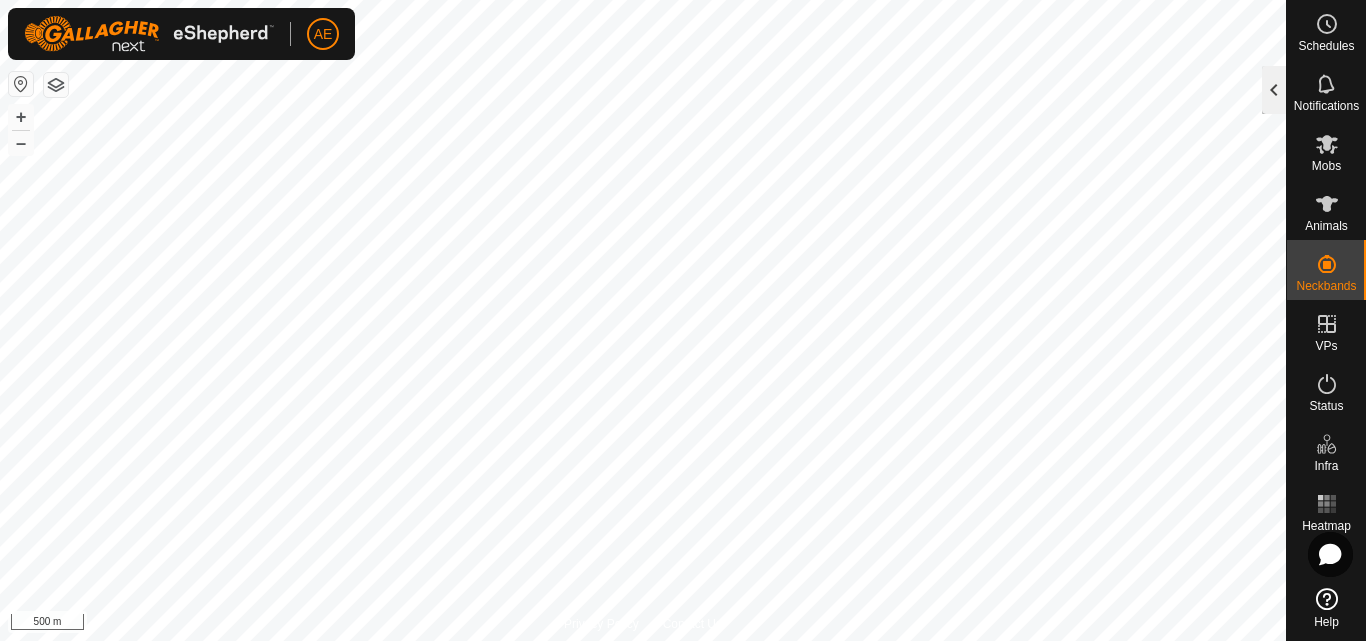 click 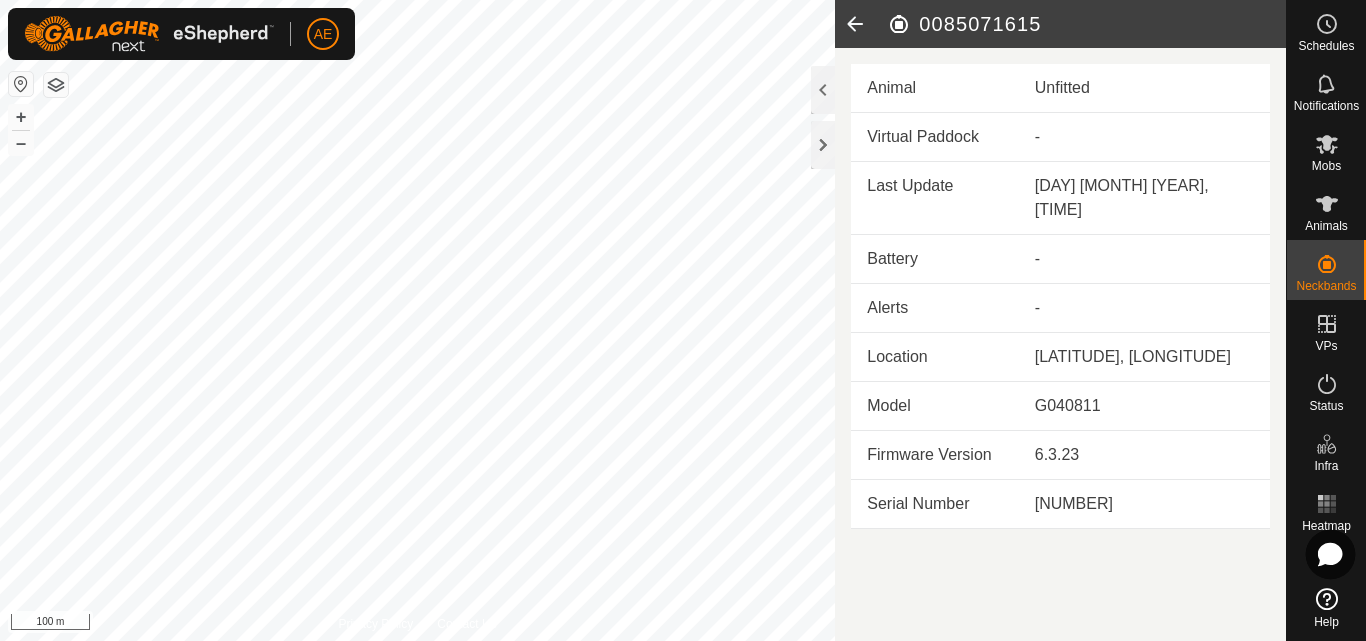 click 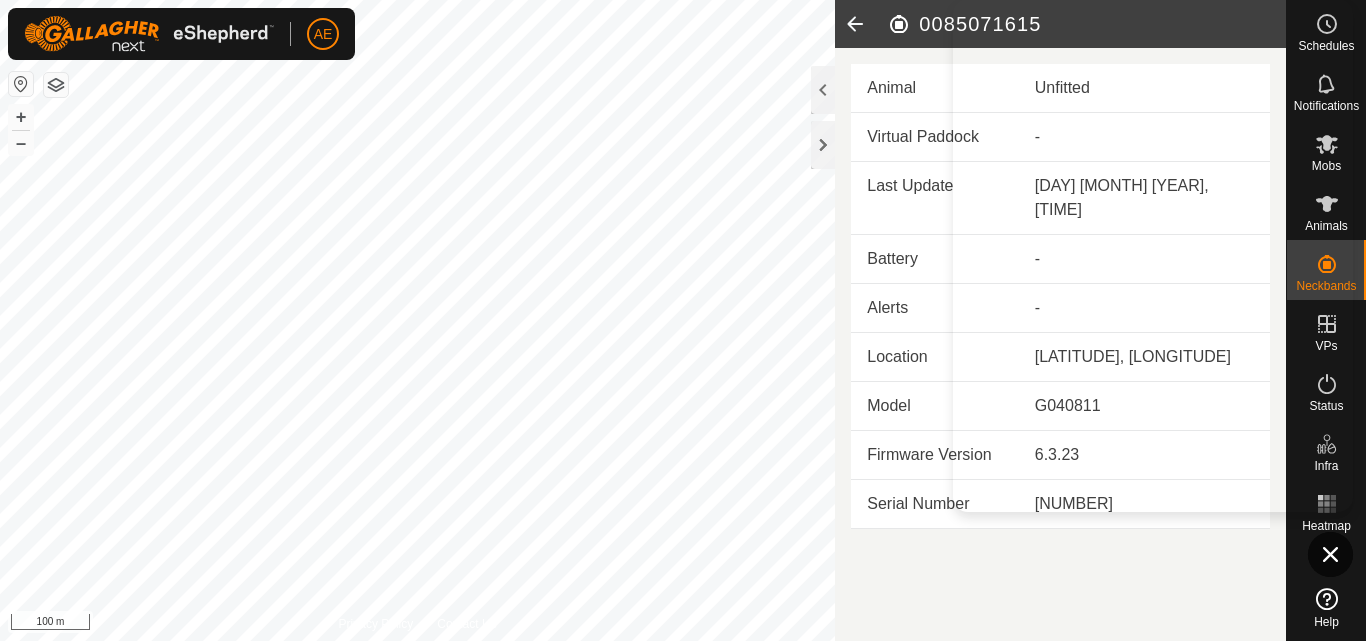 click 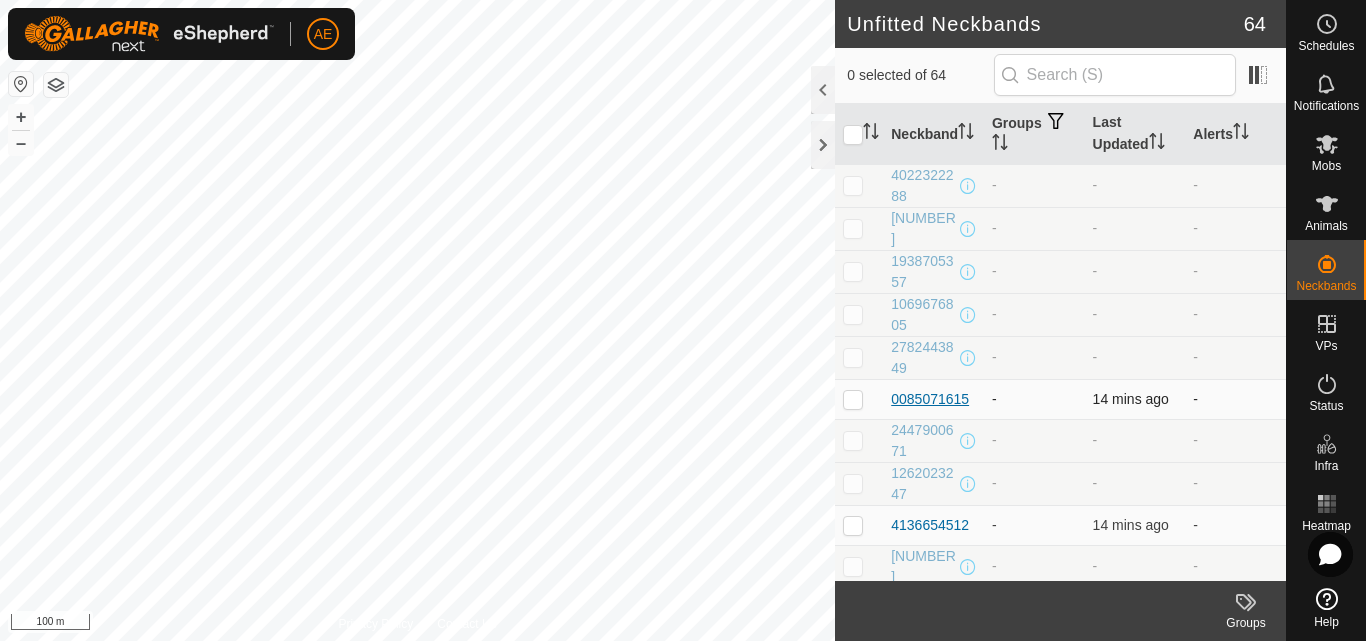 click on "0085071615" at bounding box center (930, 399) 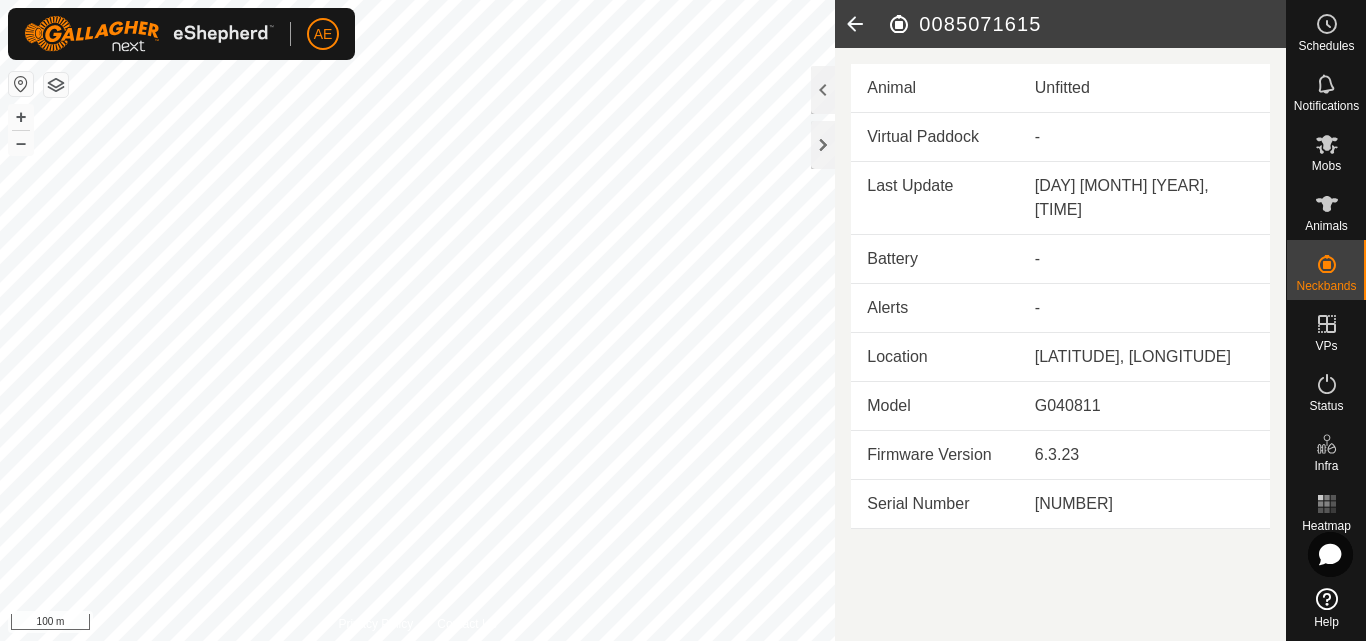 click 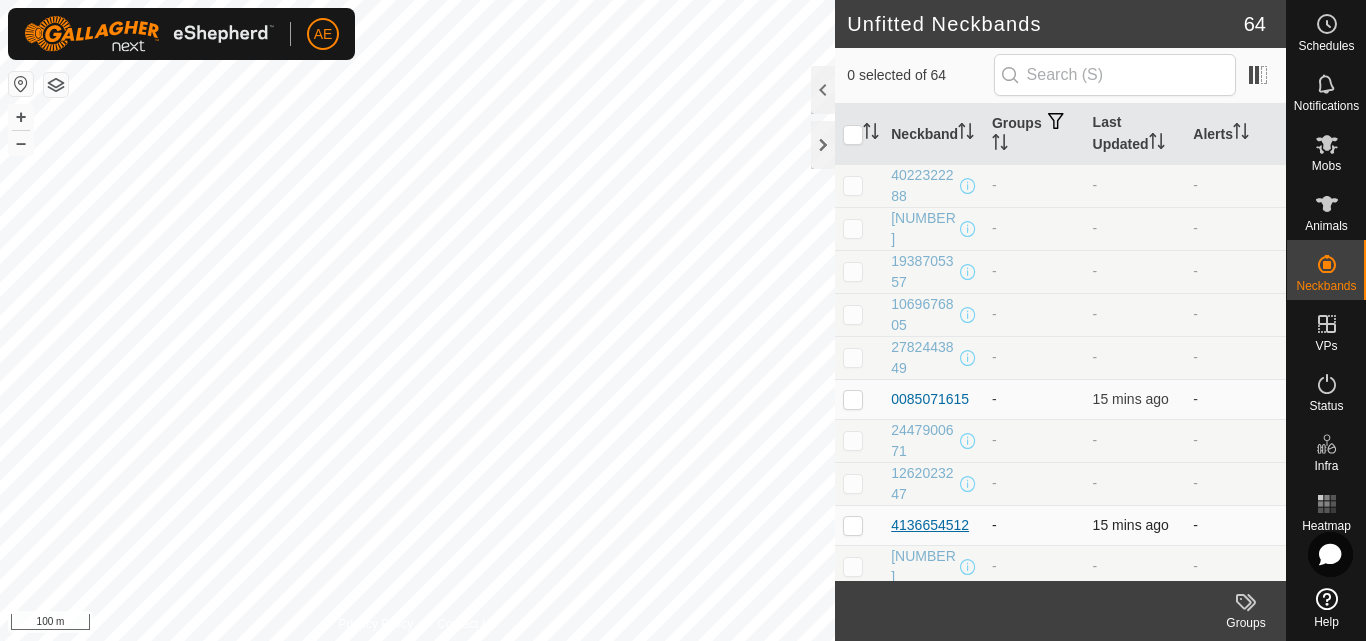 click on "4136654512" at bounding box center [930, 525] 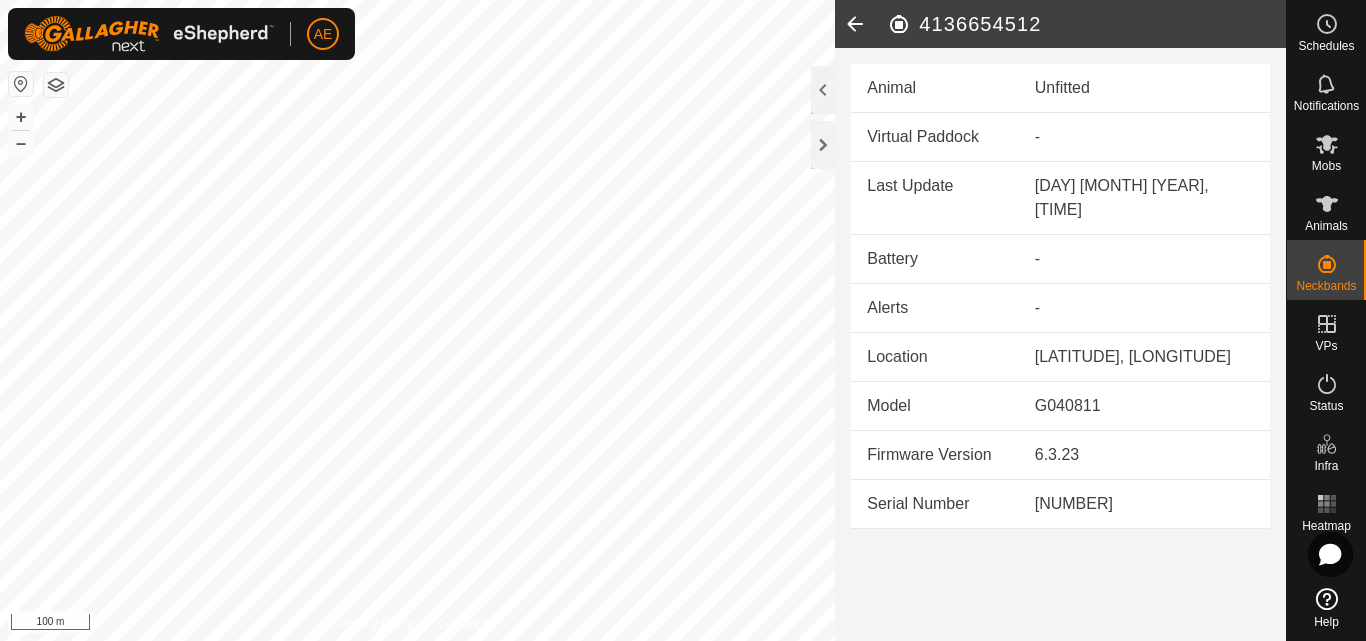 click 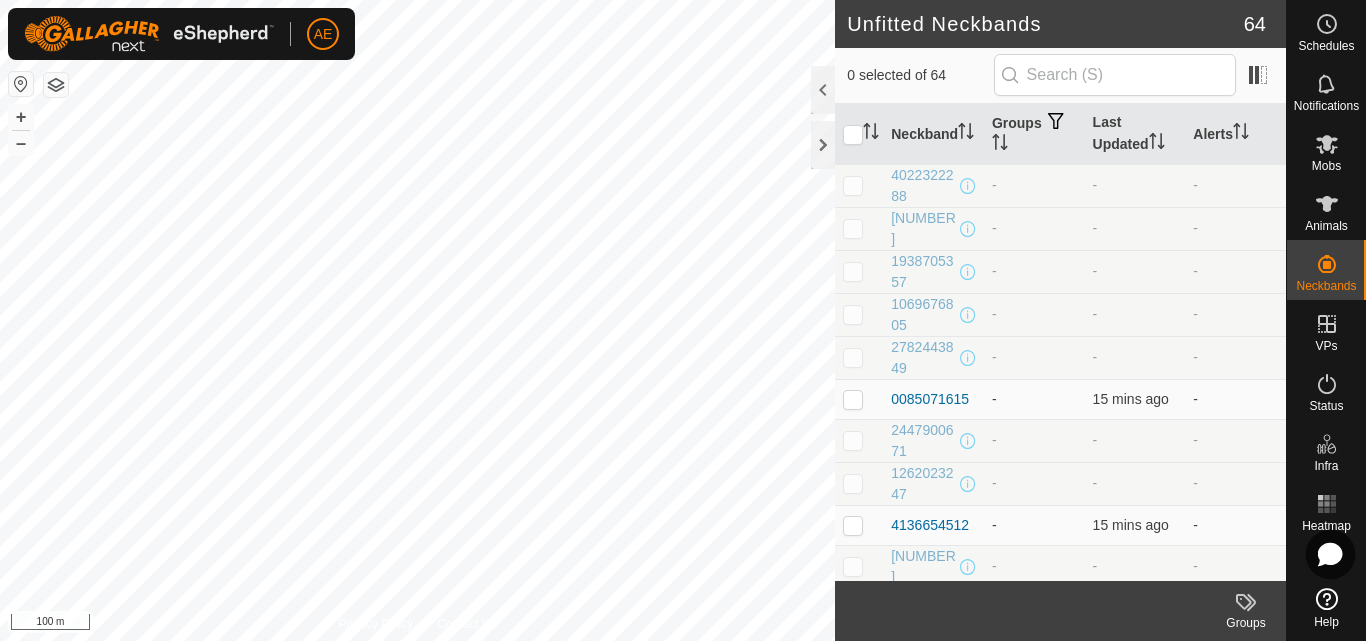click 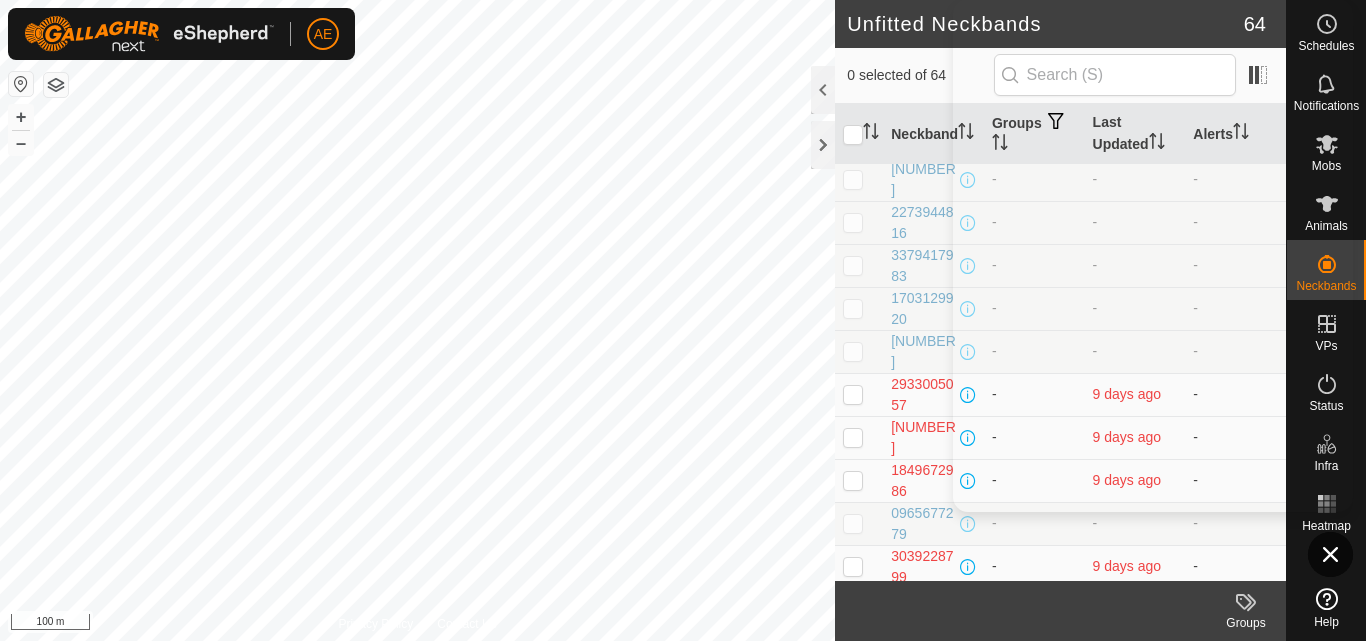 scroll, scrollTop: 2314, scrollLeft: 0, axis: vertical 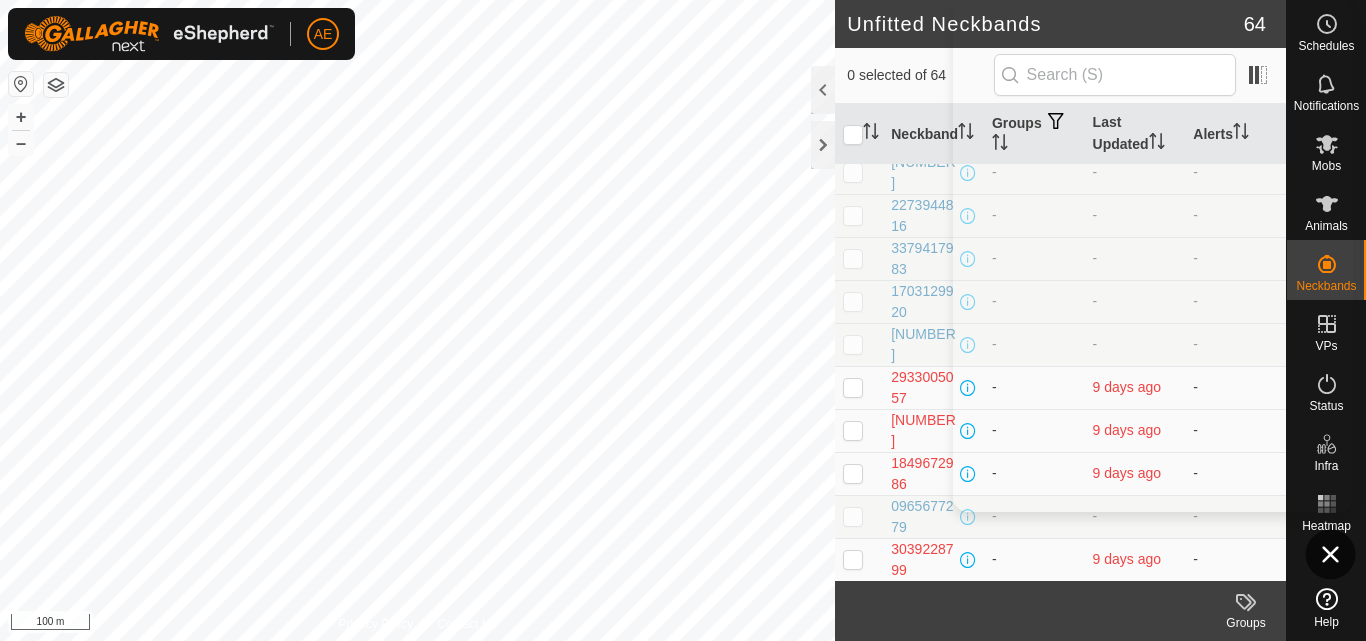 click at bounding box center (1331, 555) 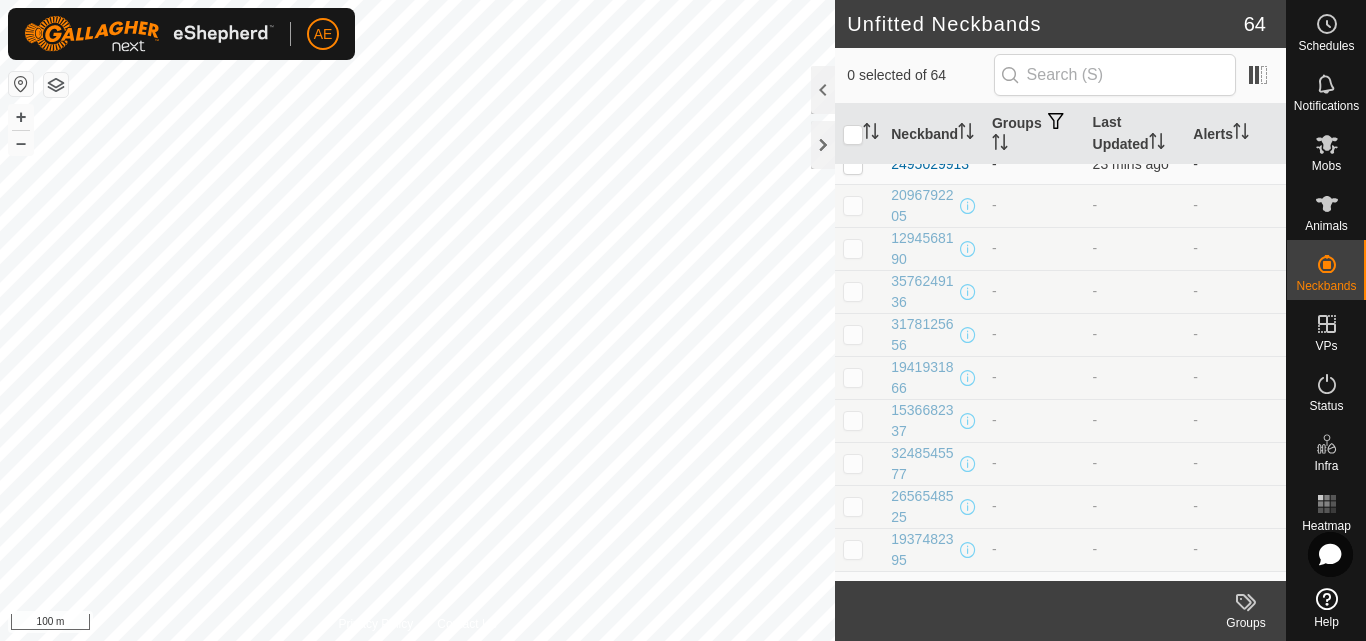 scroll, scrollTop: 1592, scrollLeft: 0, axis: vertical 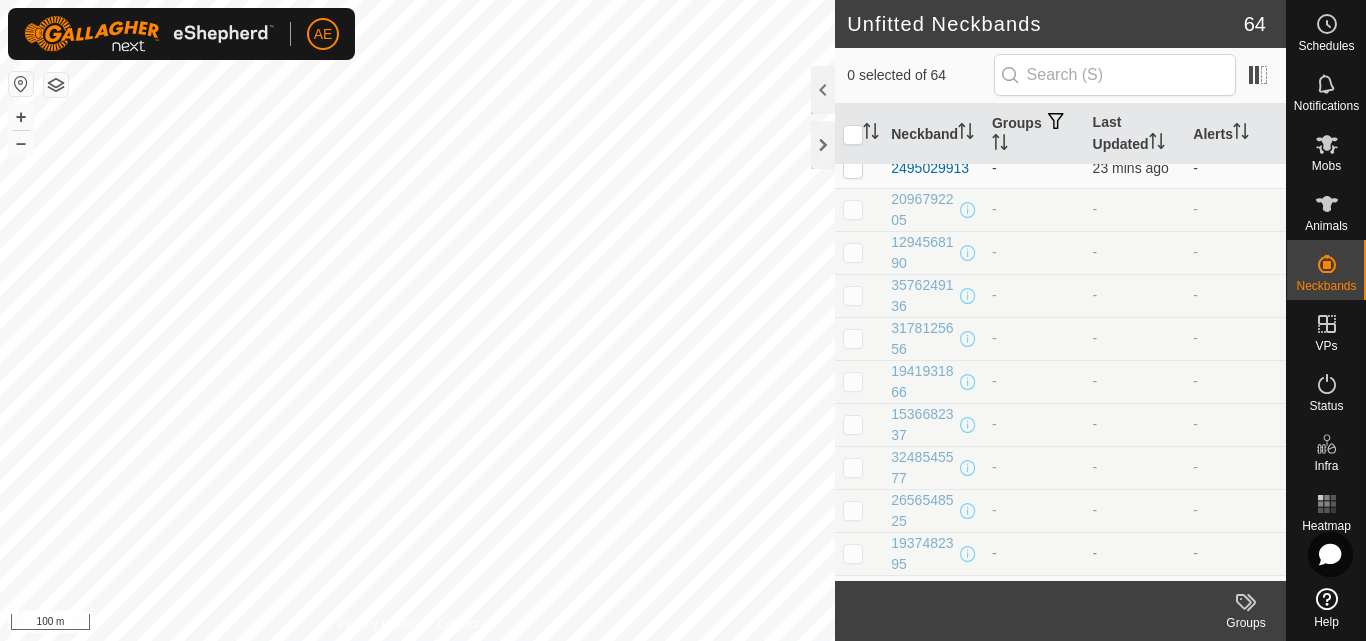 drag, startPoint x: 1087, startPoint y: 342, endPoint x: 1046, endPoint y: 566, distance: 227.72131 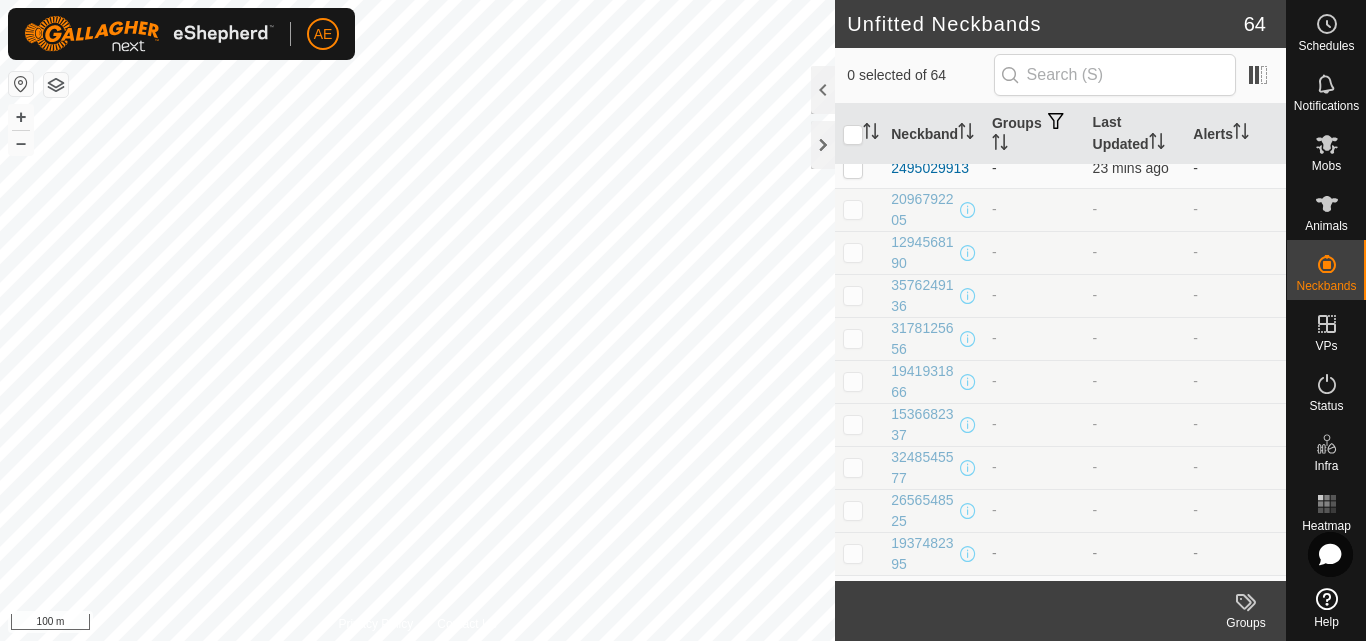 click on "[NUMBER]   -  -  -   [NUMBER]   -  -  -   [NUMBER]   -  -  -   [NUMBER]   -  -  -   [NUMBER]   -  23 mins ago  -   [NUMBER]   -  -  -   [NUMBER]   -  -  -   [NUMBER]   -  23 mins ago  -   [NUMBER]   -  -  -   [NUMBER]   -  -  -   [NUMBER]   -  -  -   [NUMBER]   -  23 mins ago  -   [NUMBER]   -  -  -   [NUMBER]   -  23 mins ago  Ad   [NUMBER]   -  23 mins ago  Ad   [NUMBER]   -  -  -   [NUMBER]   -  -  -   [NUMBER]   -  -  -   [NUMBER]   -  -  -   [NUMBER]   -  -  -   [NUMBER]   -  -  -   [NUMBER]   -  -  -   [NUMBER]   -  -  -   [NUMBER]   -  -  -   [NUMBER]   -  -  -   [NUMBER]   -  -  -   [NUMBER]   -  -  -   [NUMBER]   -  -  -   [NUMBER]   -  -  -   [NUMBER]   -  -  -   [NUMBER]   -  -  -   [NUMBER]   -  -  -   [NUMBER]   -  -  -   [NUMBER]   -  -  -   [NUMBER]   -  -  -   [NUMBER]   -  -  -   [NUMBER]   -  -  -   [NUMBER]   -  -  -   [NUMBER]   -  -  -   [NUMBER]   -  -  -   [NUMBER]   -  23 mins ago  -   [NUMBER]   -  -  -   [NUMBER]   -  -  -   [NUMBER]   -  -  -   [NUMBER]   -  -" at bounding box center (1060, -63) 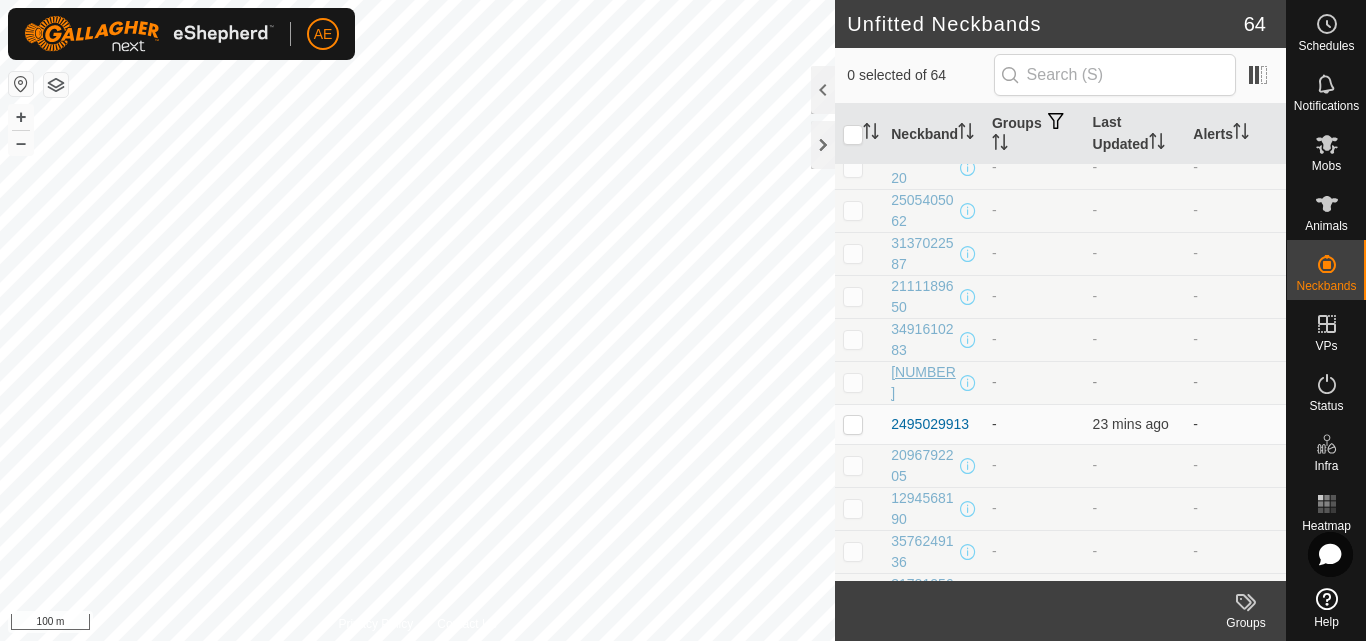 scroll, scrollTop: 1337, scrollLeft: 0, axis: vertical 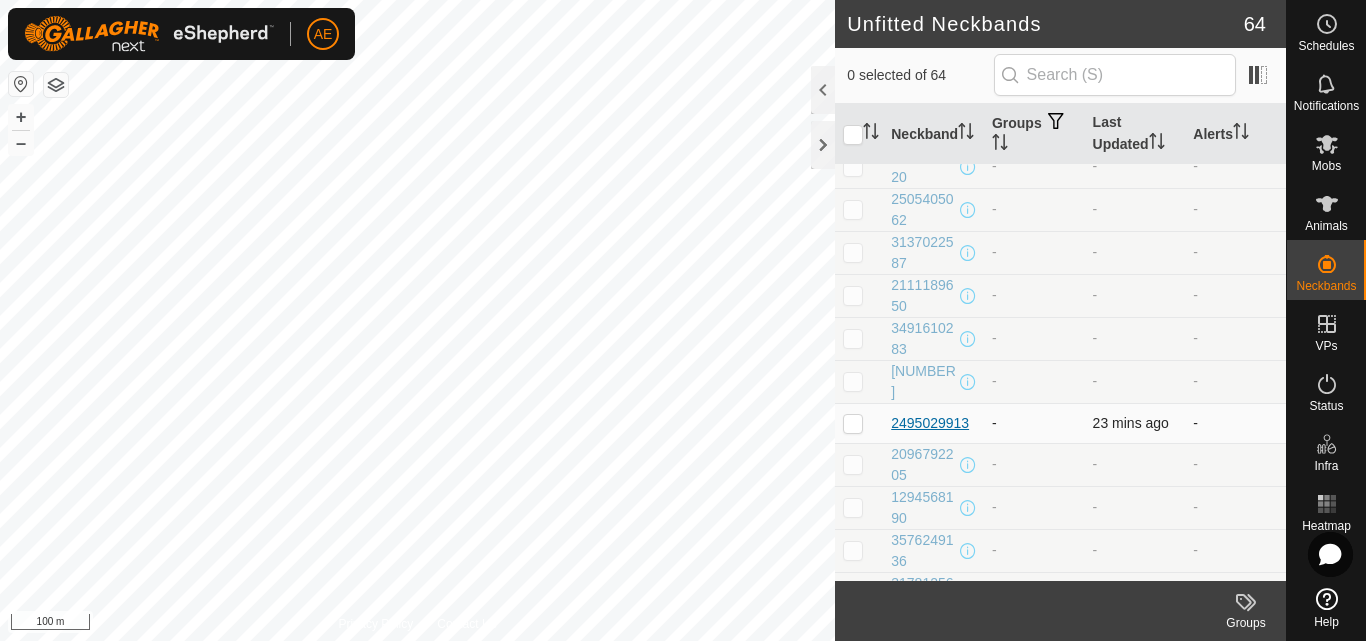 click on "2495029913" at bounding box center [930, 423] 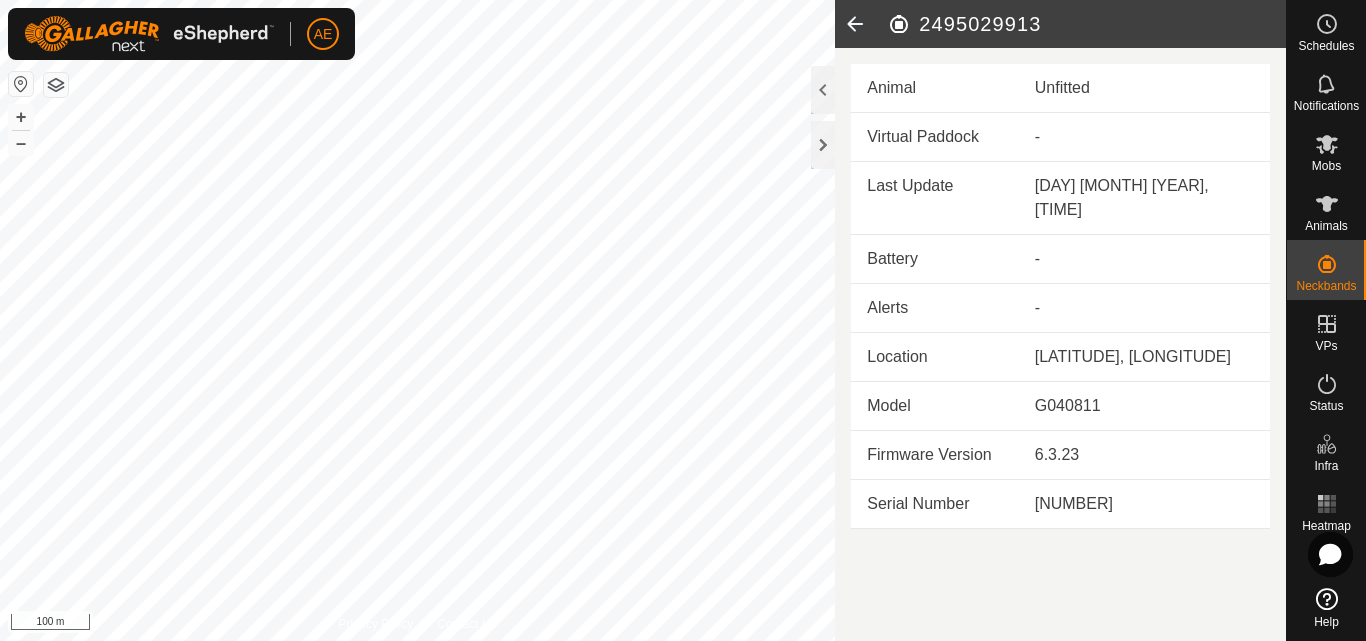 click 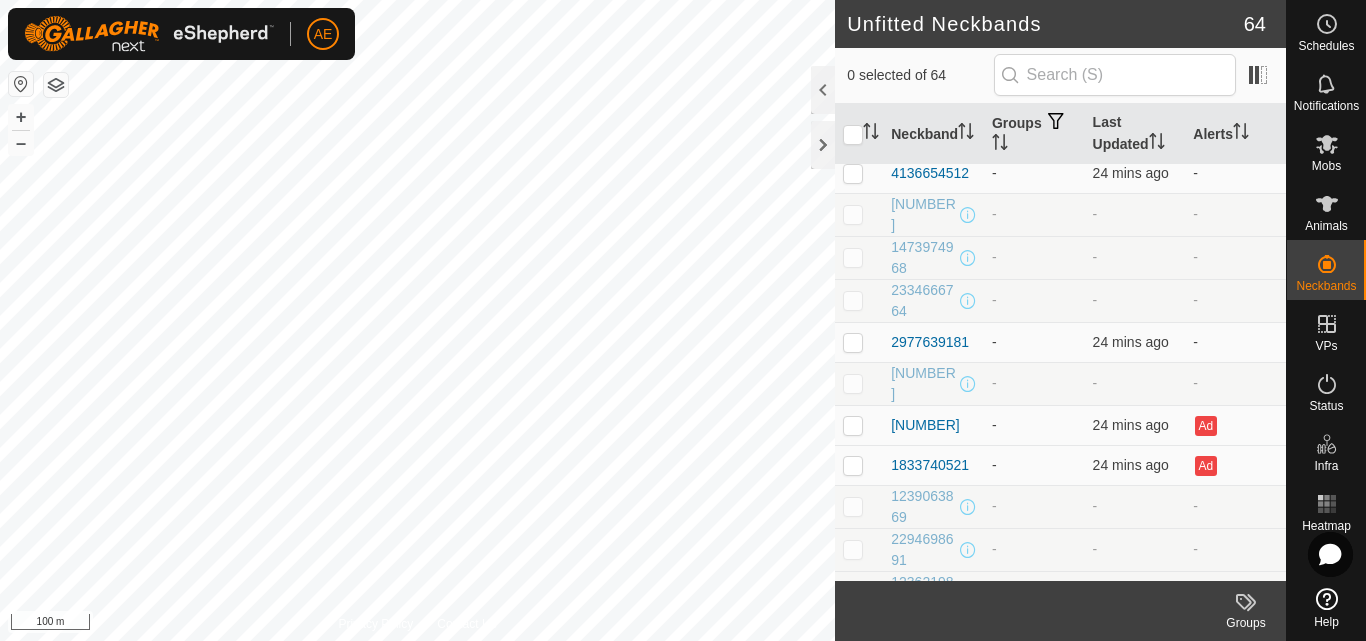 scroll, scrollTop: 363, scrollLeft: 0, axis: vertical 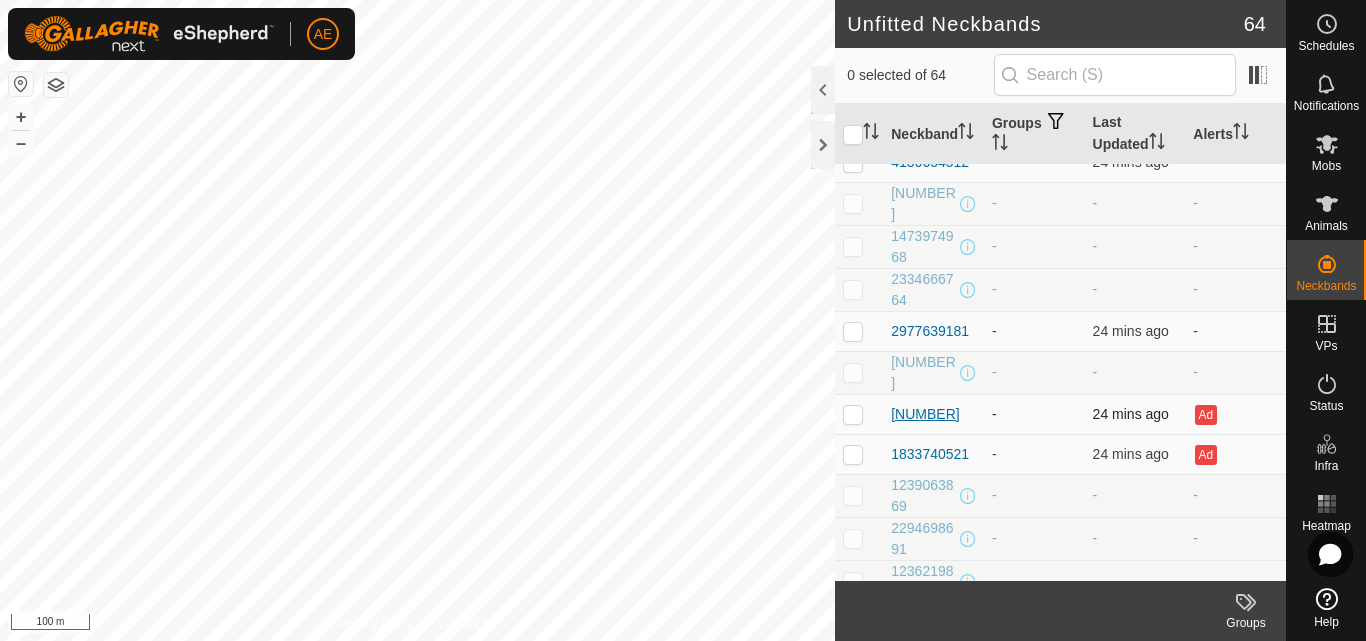 click on "[NUMBER]" at bounding box center [925, 414] 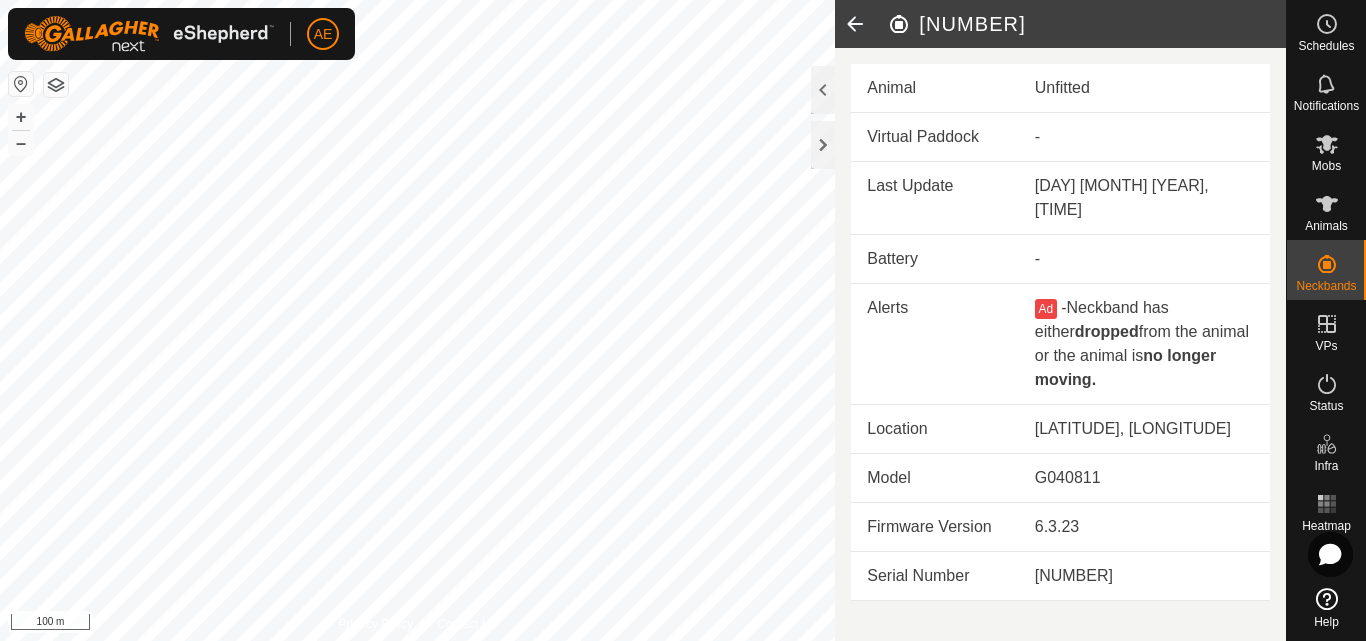 click 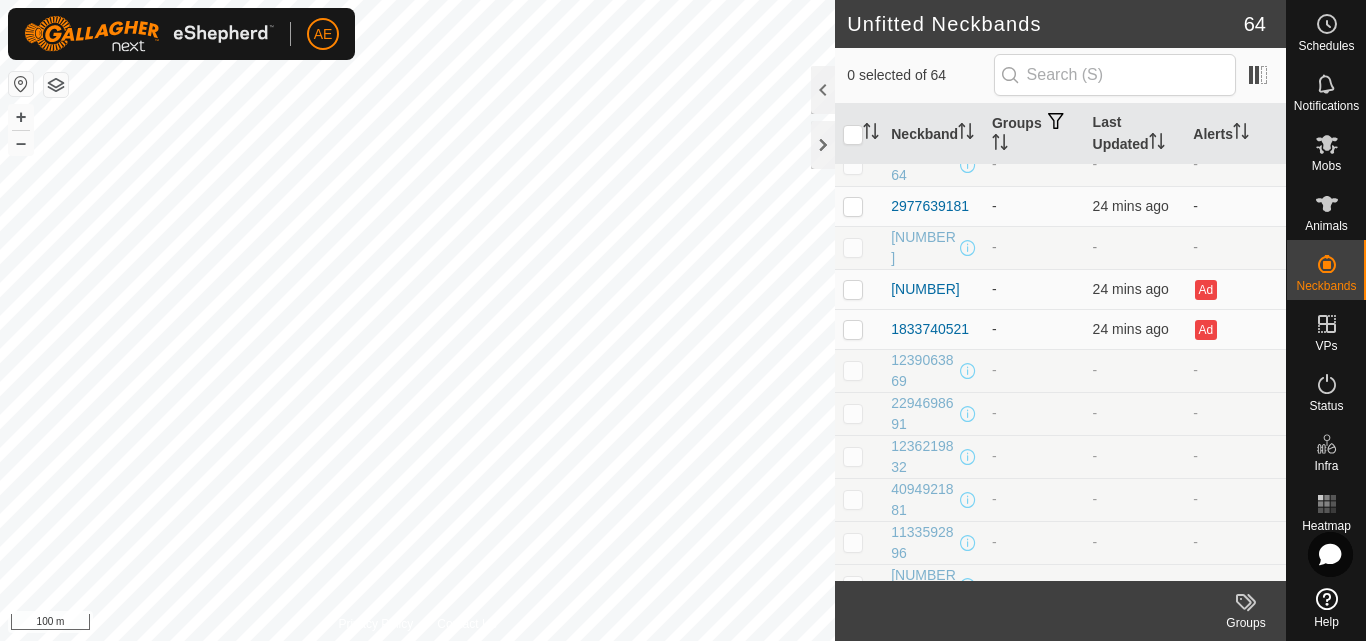 scroll, scrollTop: 503, scrollLeft: 0, axis: vertical 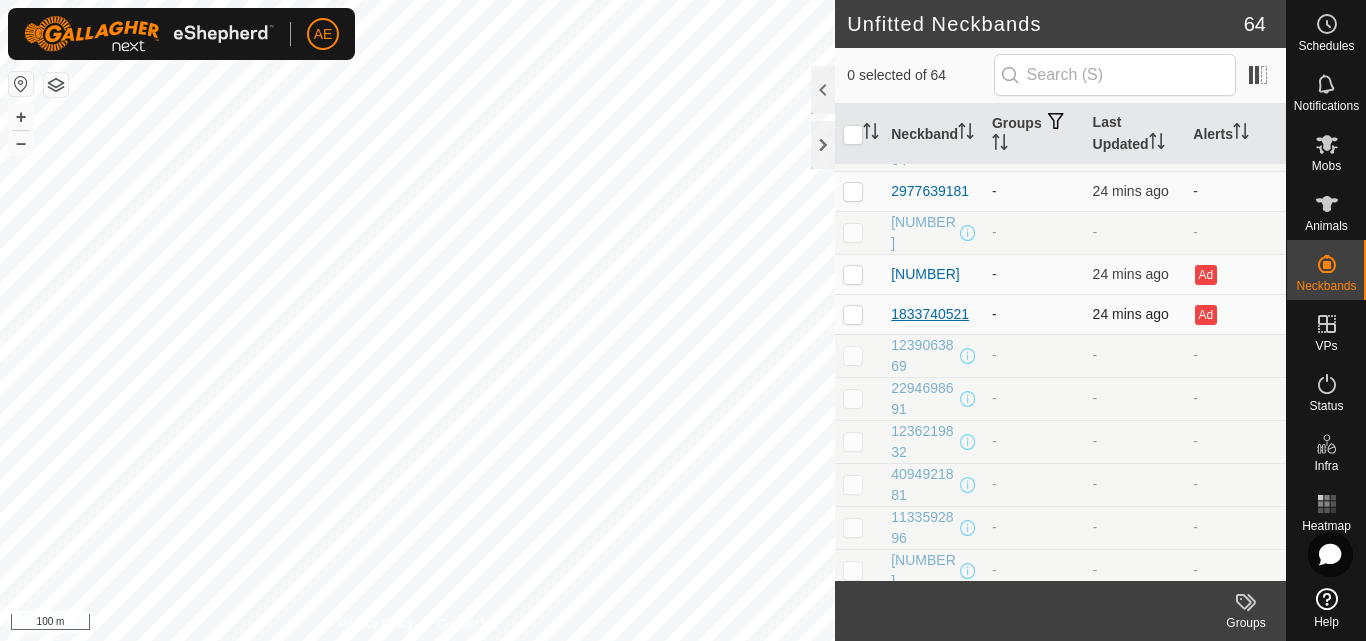 click on "1833740521" at bounding box center [930, 314] 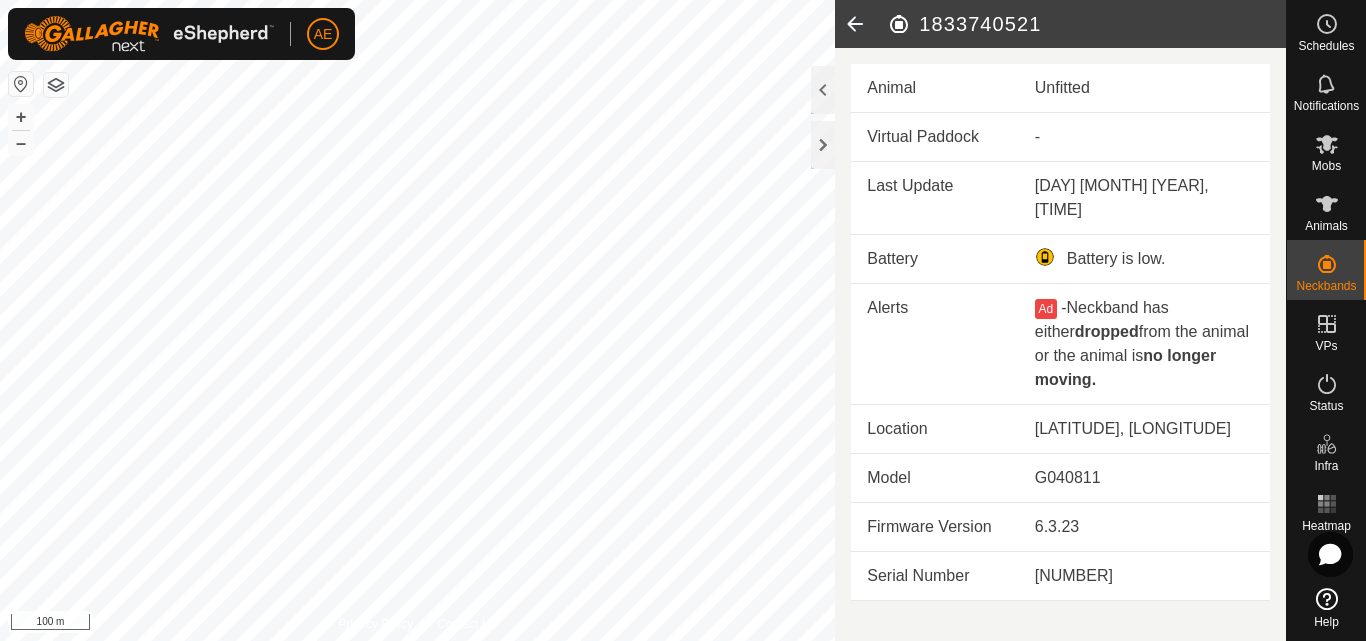 click 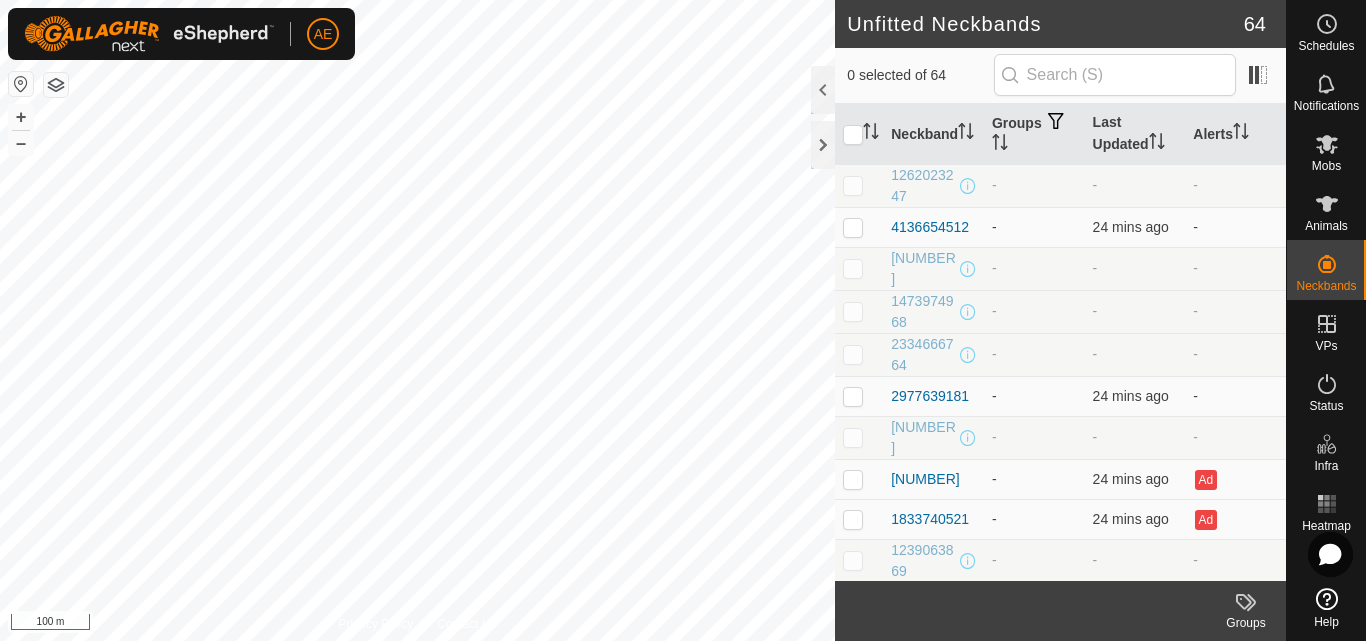scroll, scrollTop: 354, scrollLeft: 0, axis: vertical 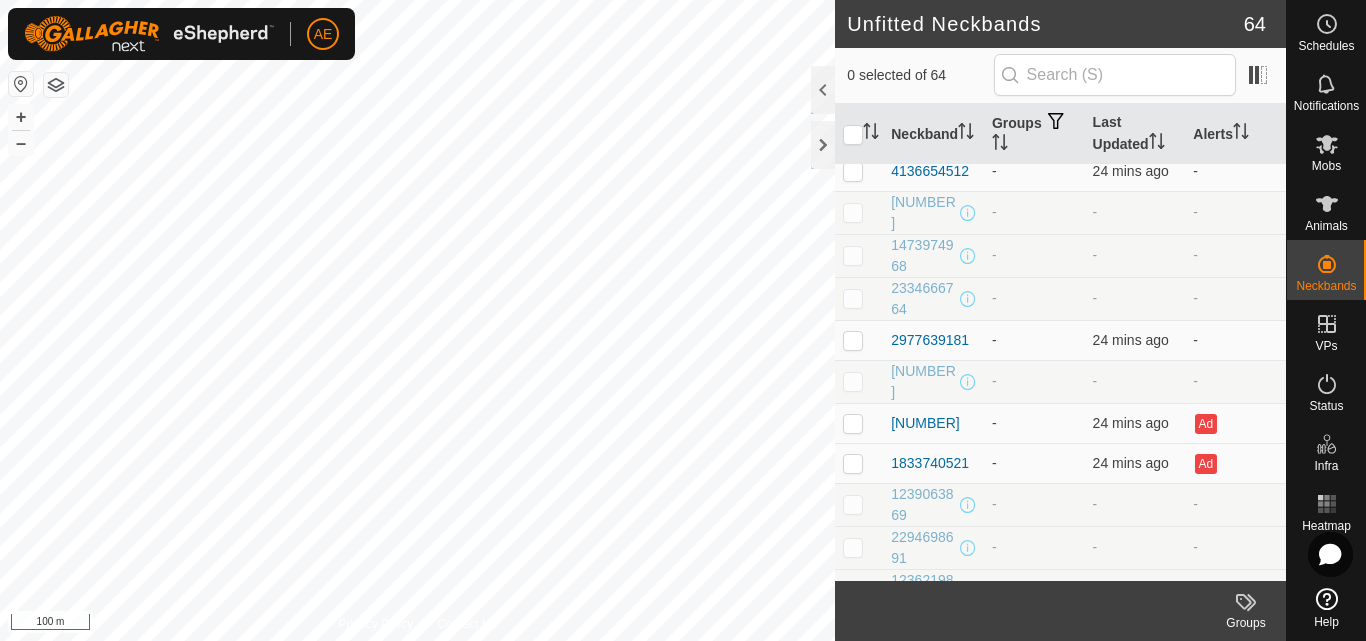 click on "-" at bounding box center [1034, 463] 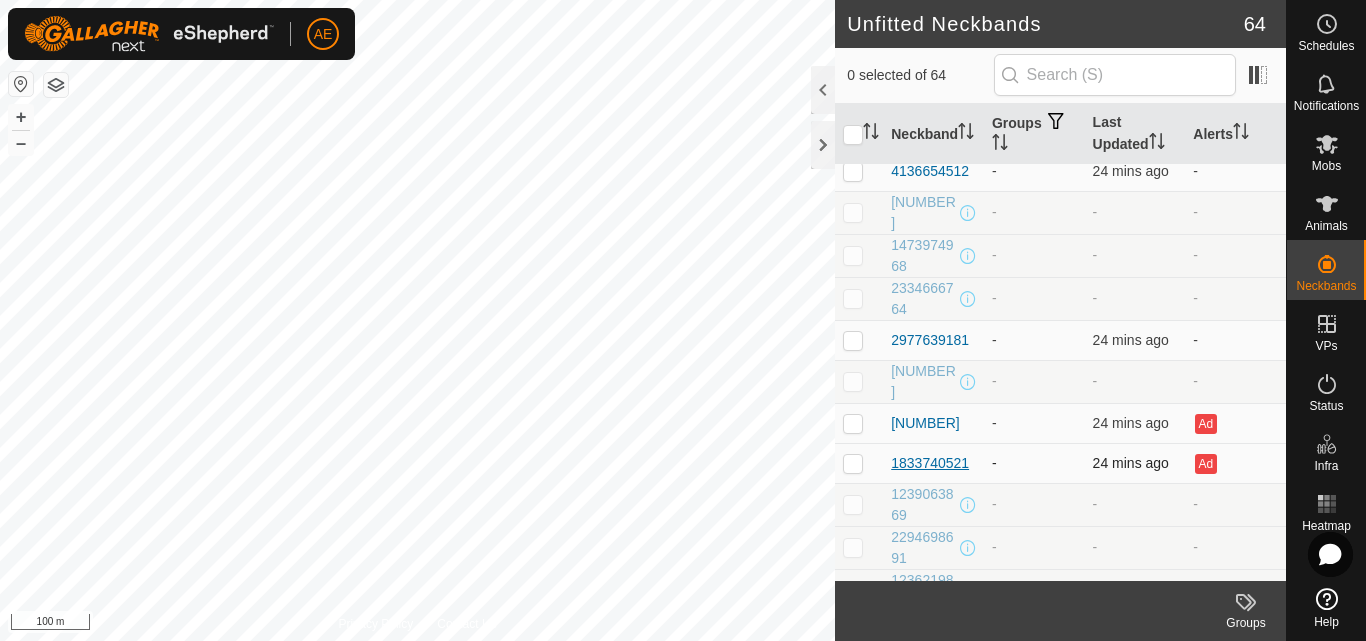 click on "1833740521" at bounding box center (930, 463) 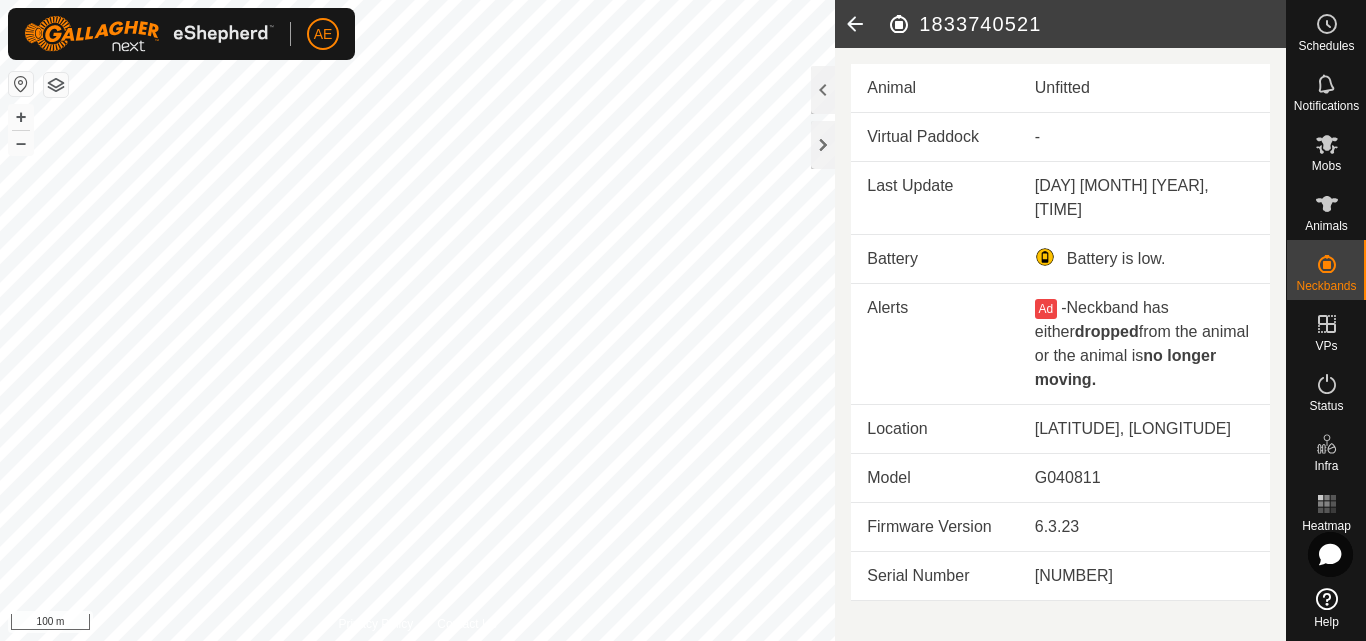 click 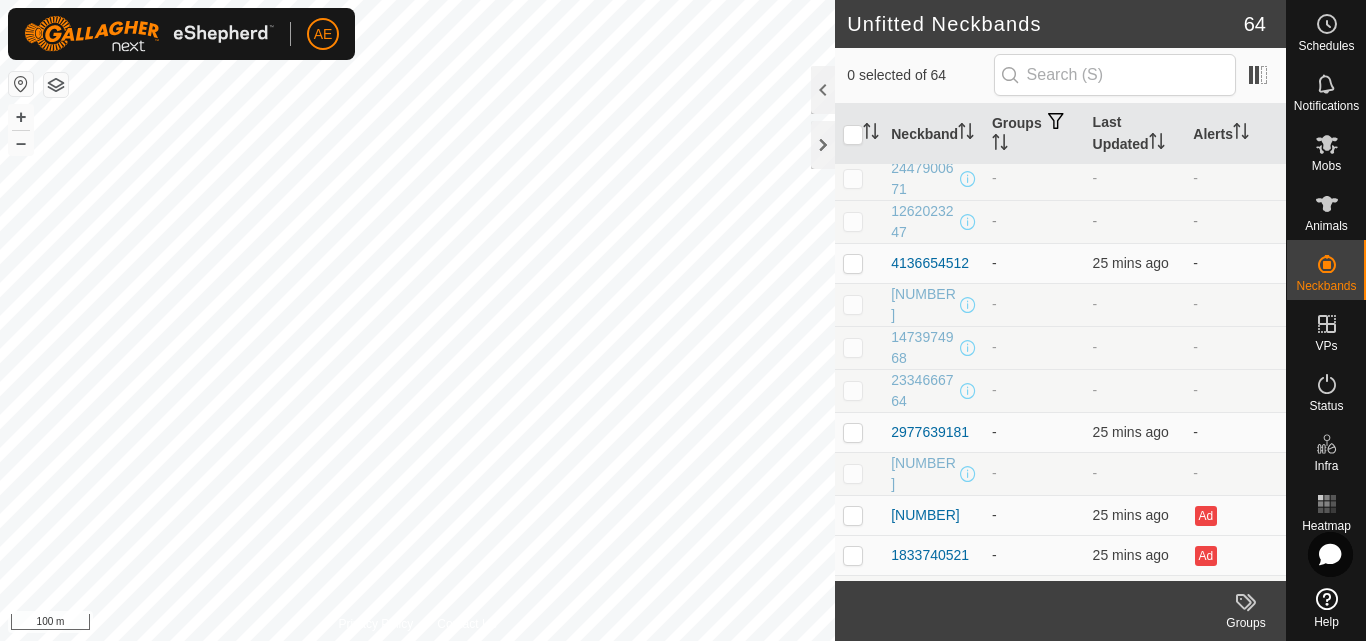 scroll, scrollTop: 263, scrollLeft: 0, axis: vertical 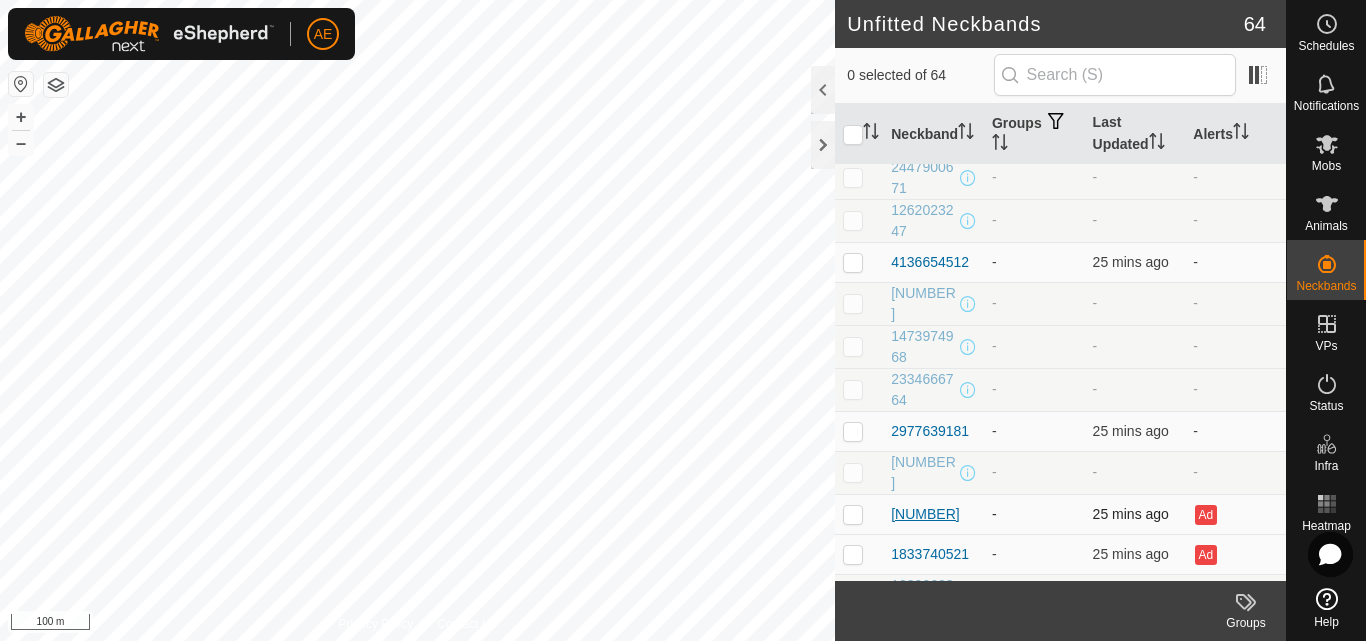 click on "[NUMBER]" at bounding box center [925, 514] 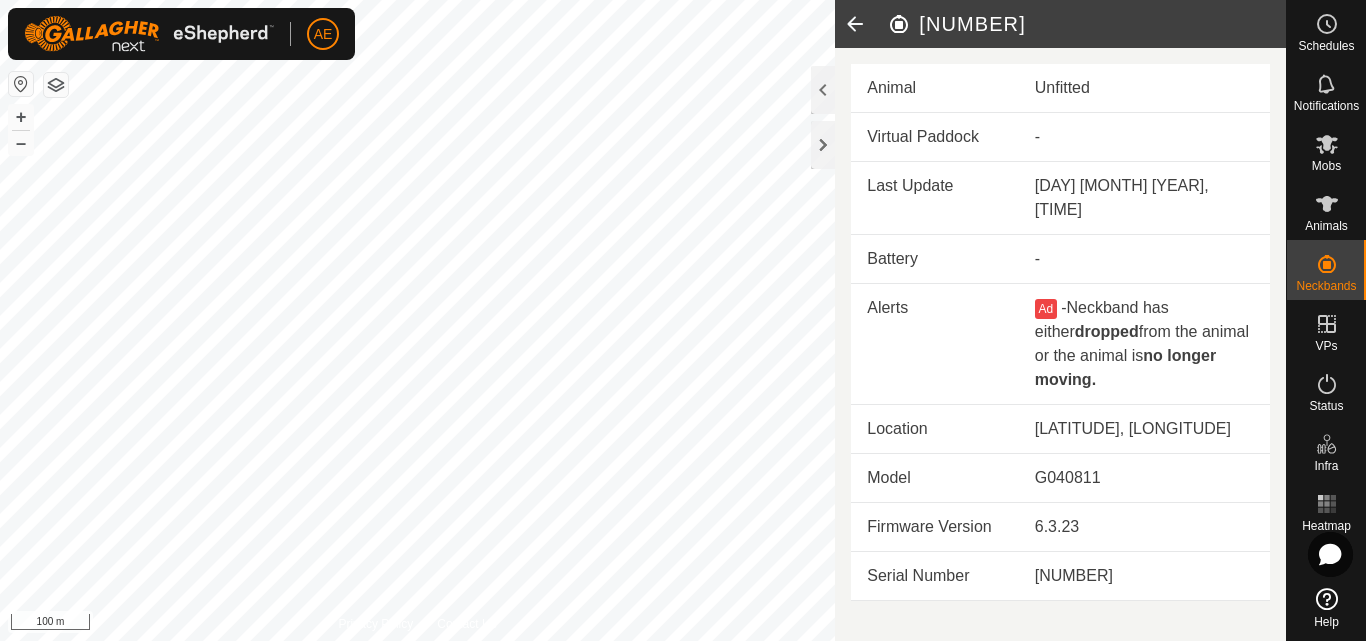 click 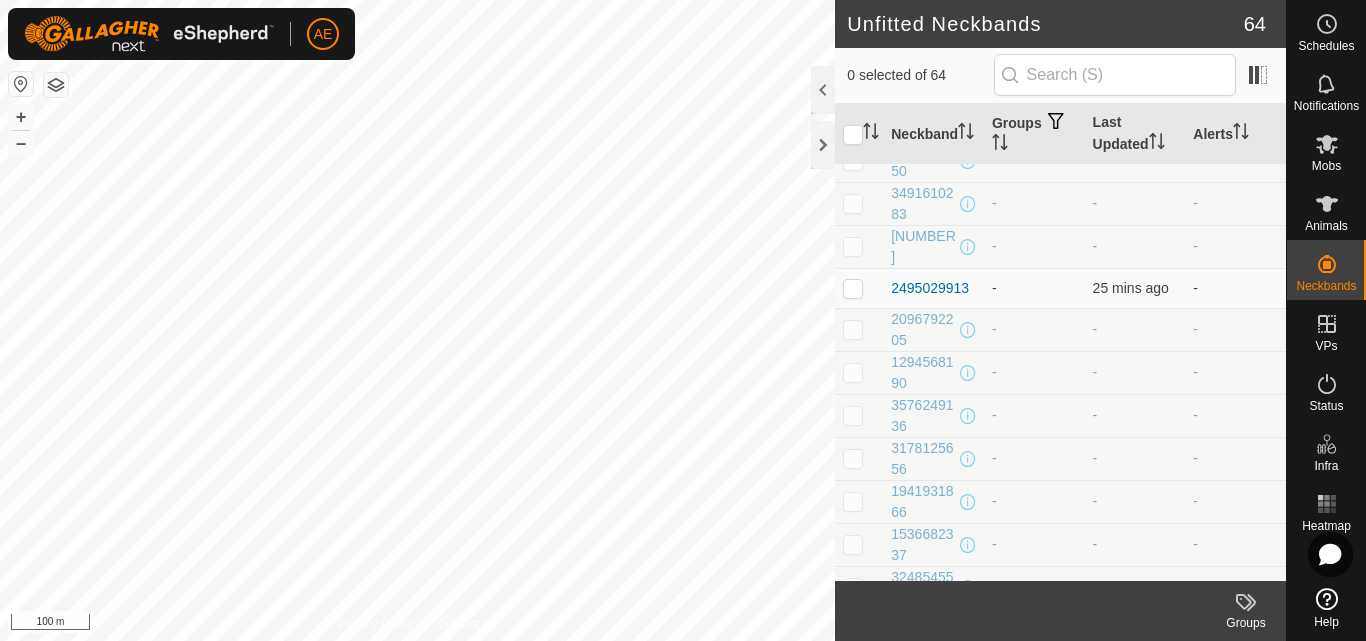 scroll, scrollTop: 1506, scrollLeft: 0, axis: vertical 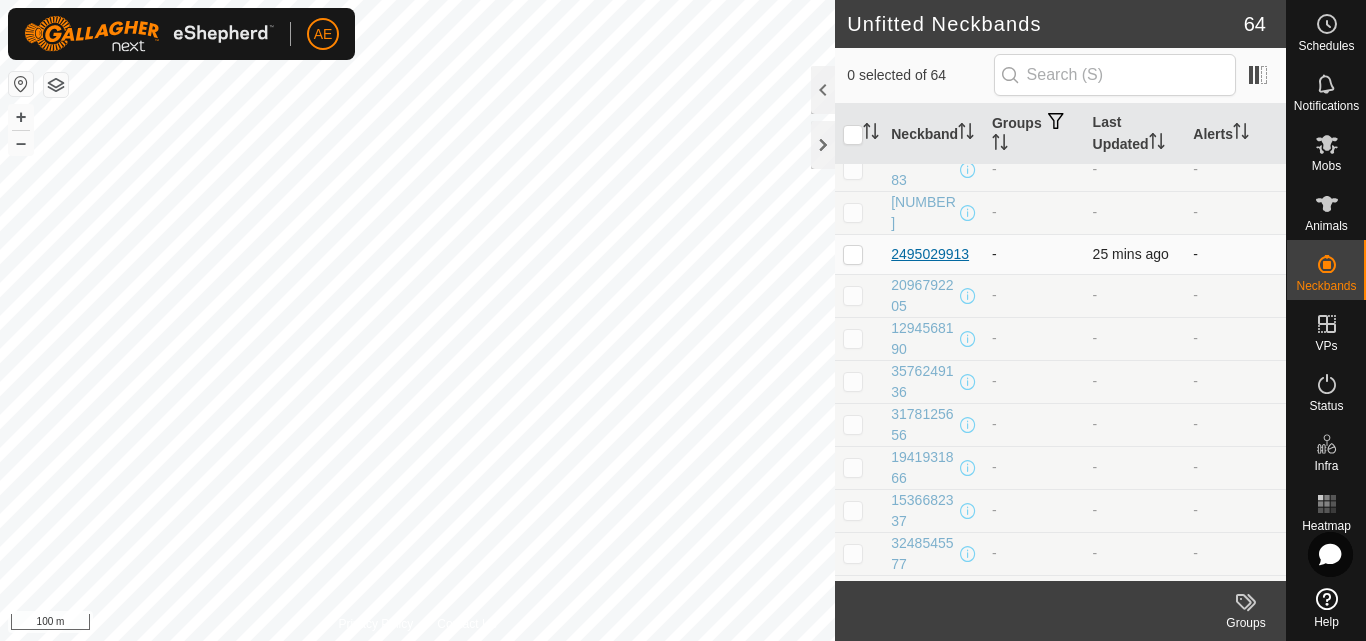 click on "2495029913" at bounding box center (930, 254) 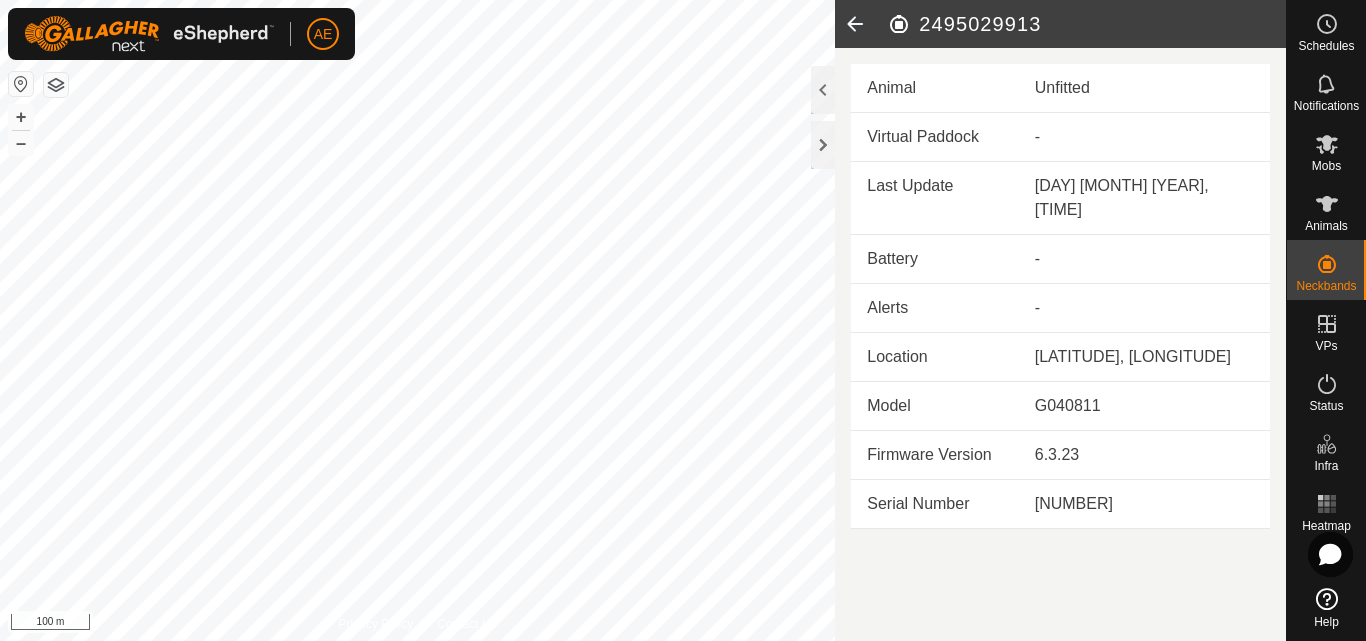 click 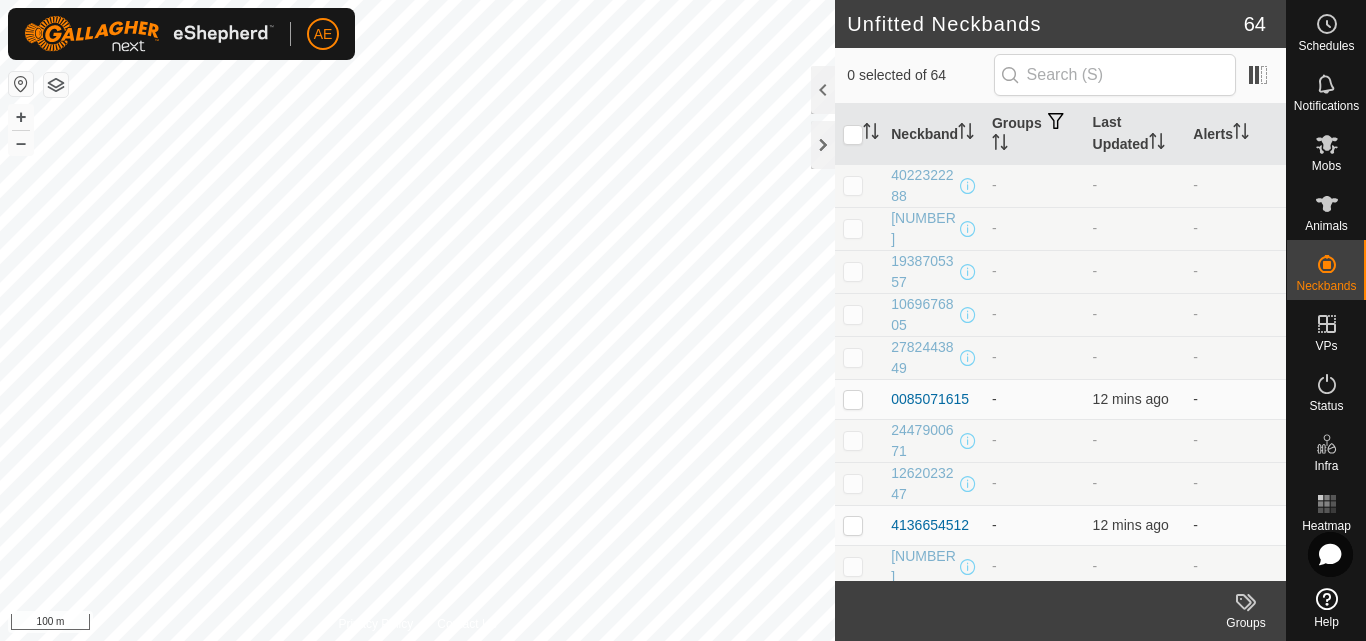 click on "Unfitted Neckbands" 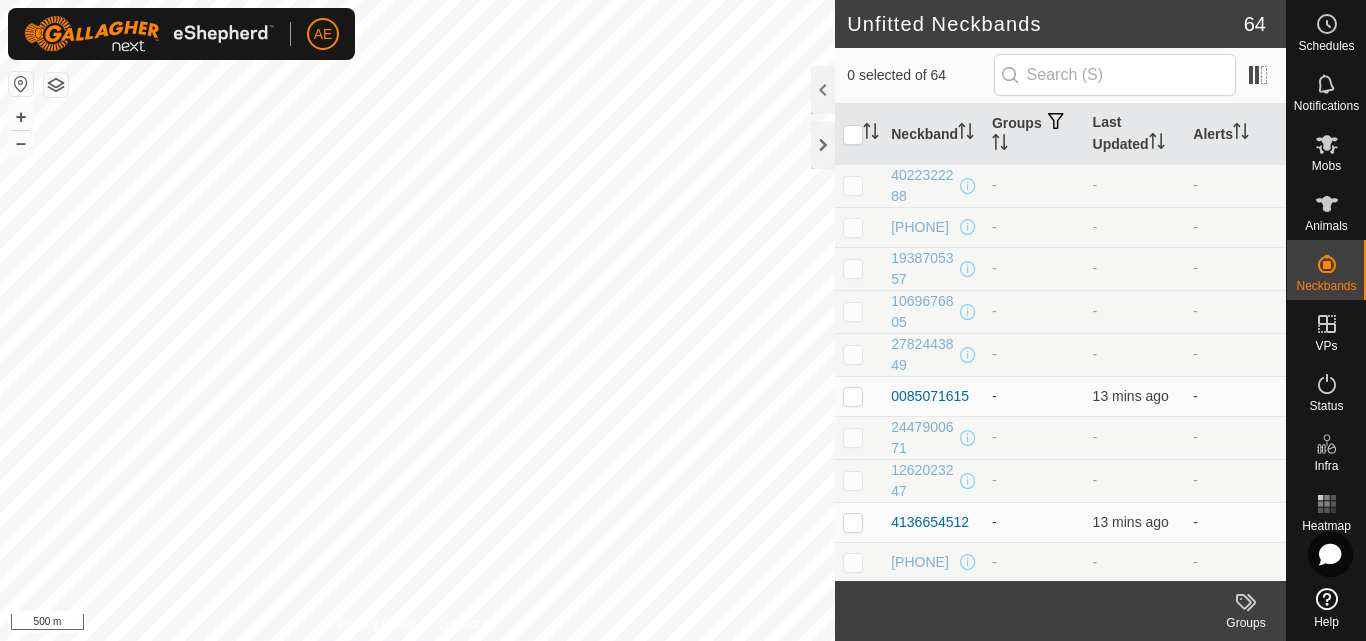 scroll, scrollTop: 0, scrollLeft: 0, axis: both 